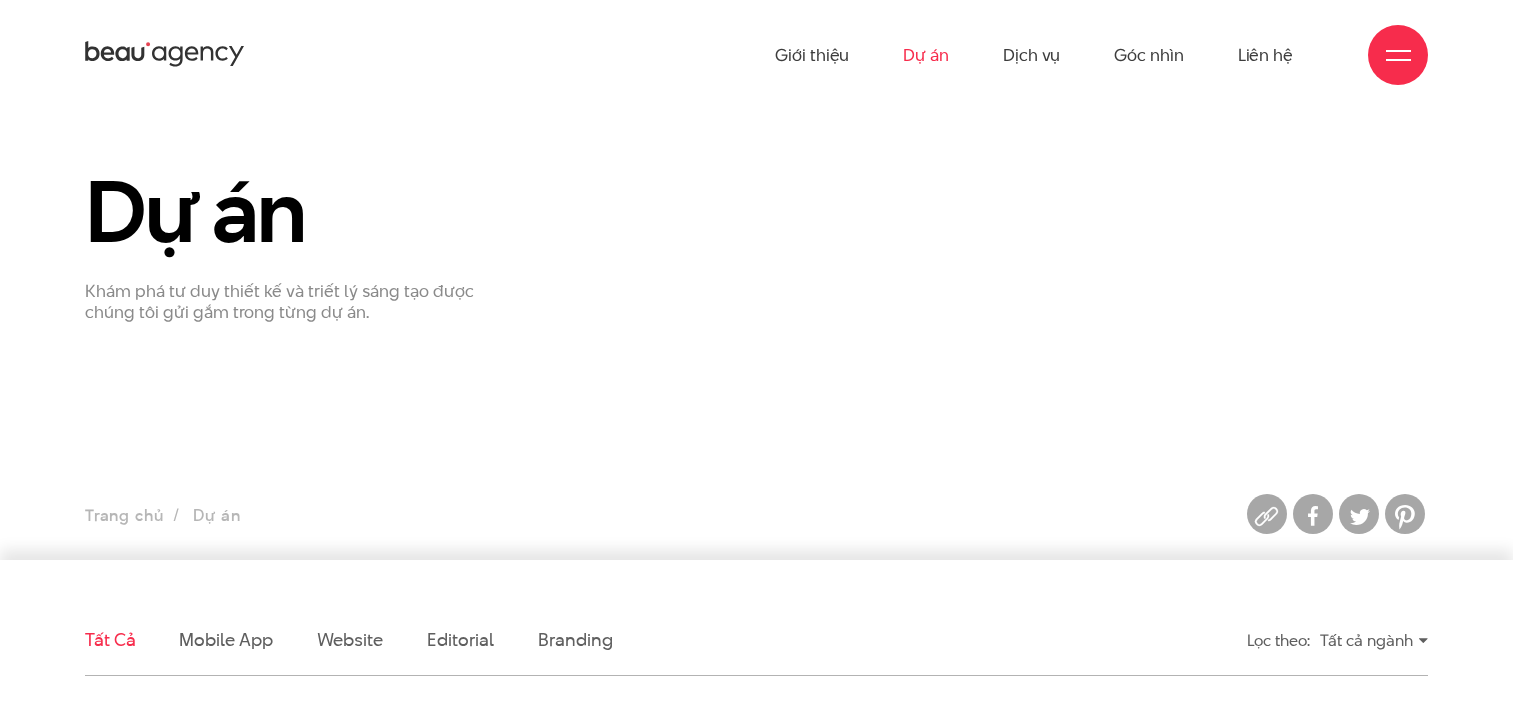 scroll, scrollTop: 0, scrollLeft: 0, axis: both 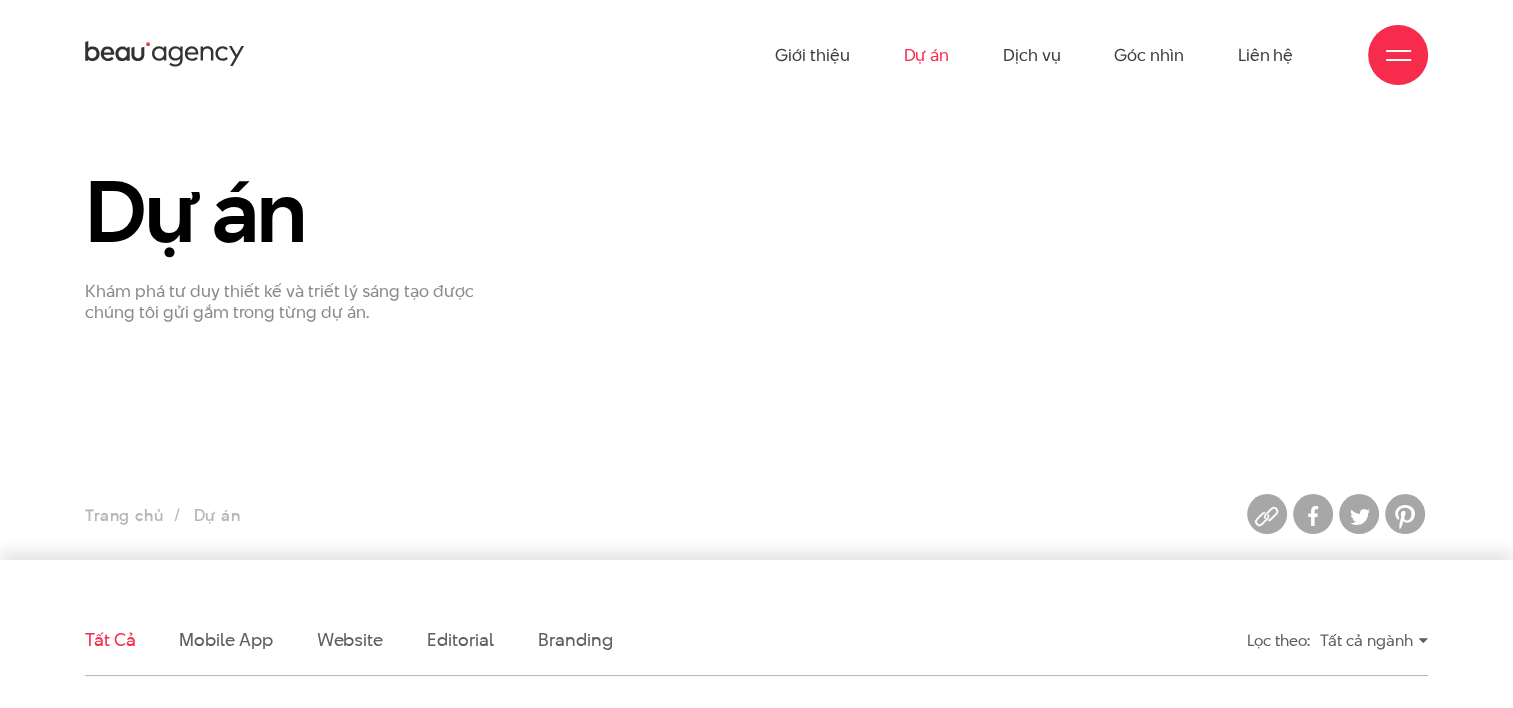 click at bounding box center [1398, 55] 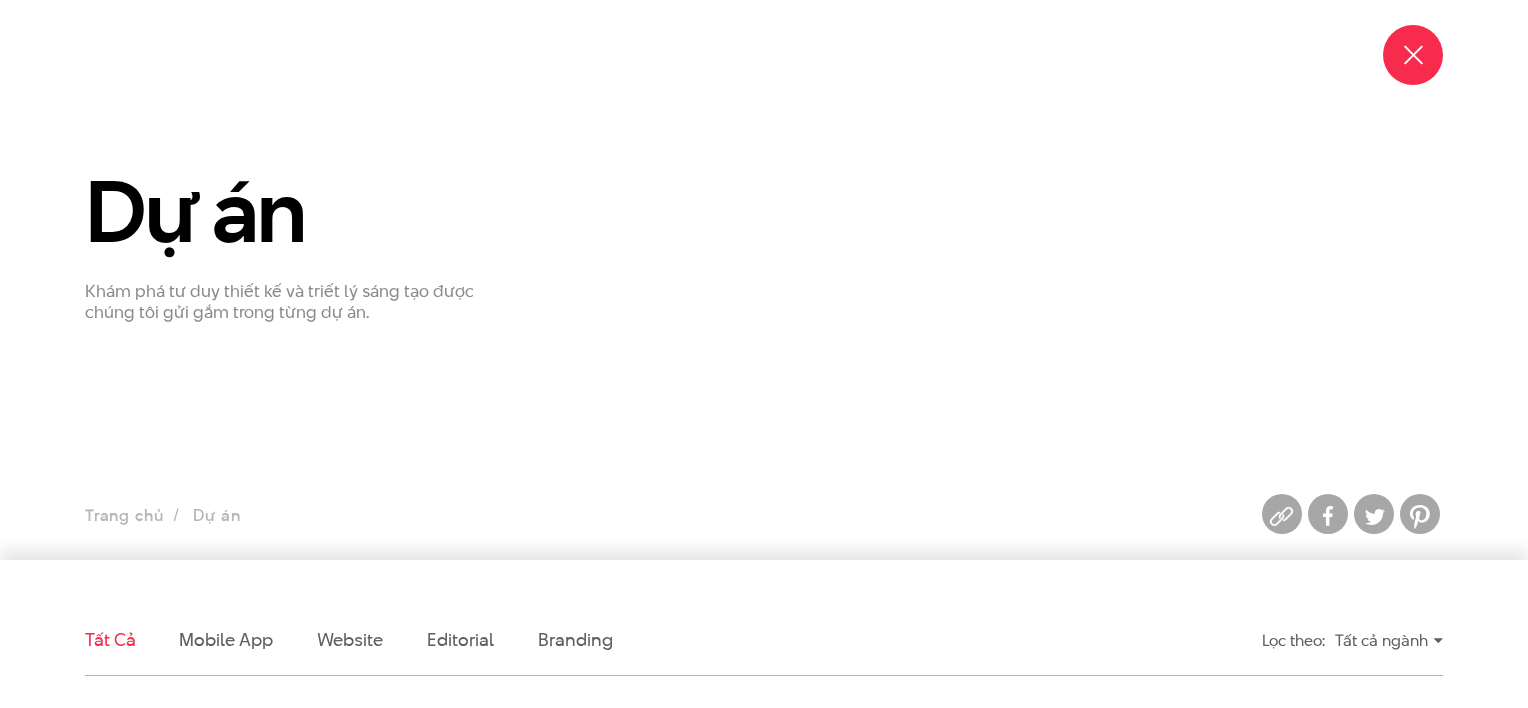 click at bounding box center (1413, 55) 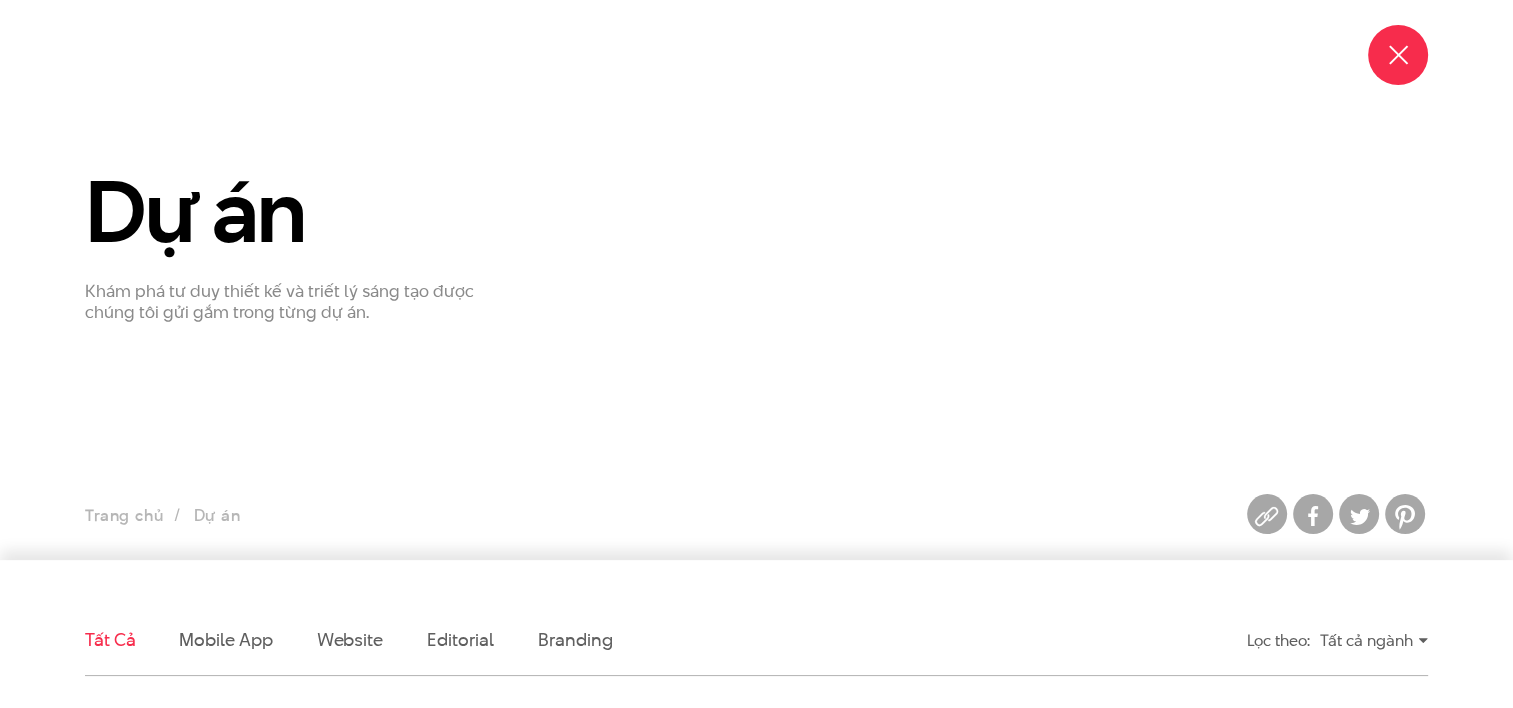 click at bounding box center [1398, 55] 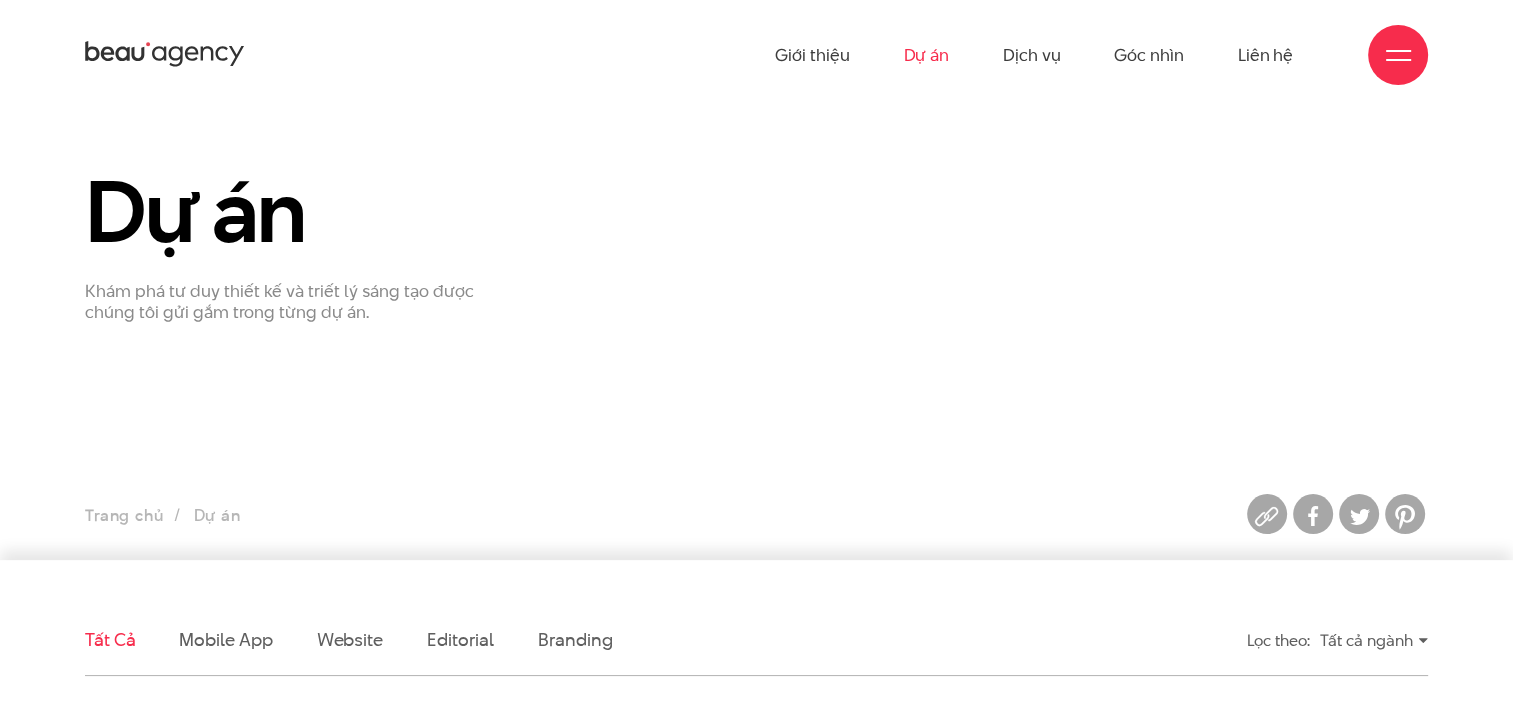 click at bounding box center [1398, 55] 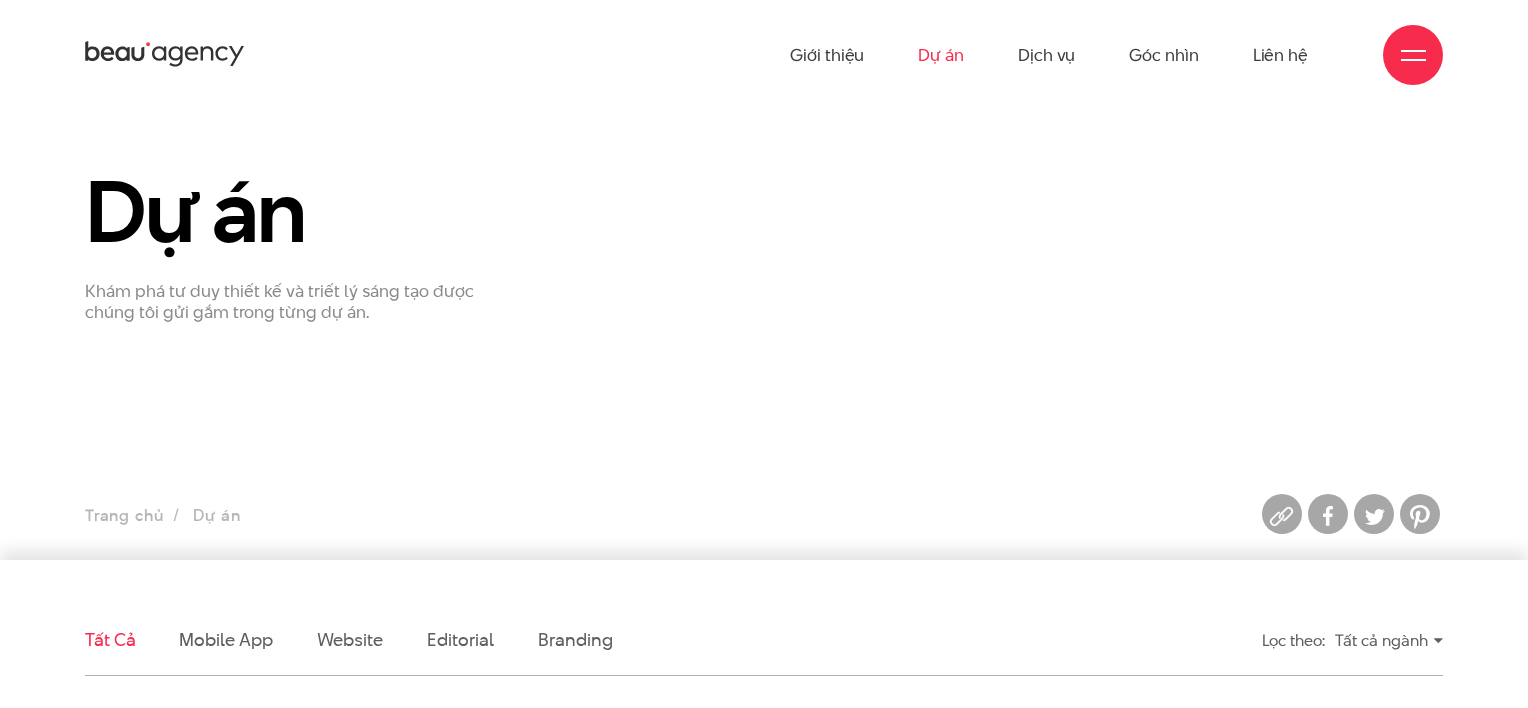 click at bounding box center (1413, 55) 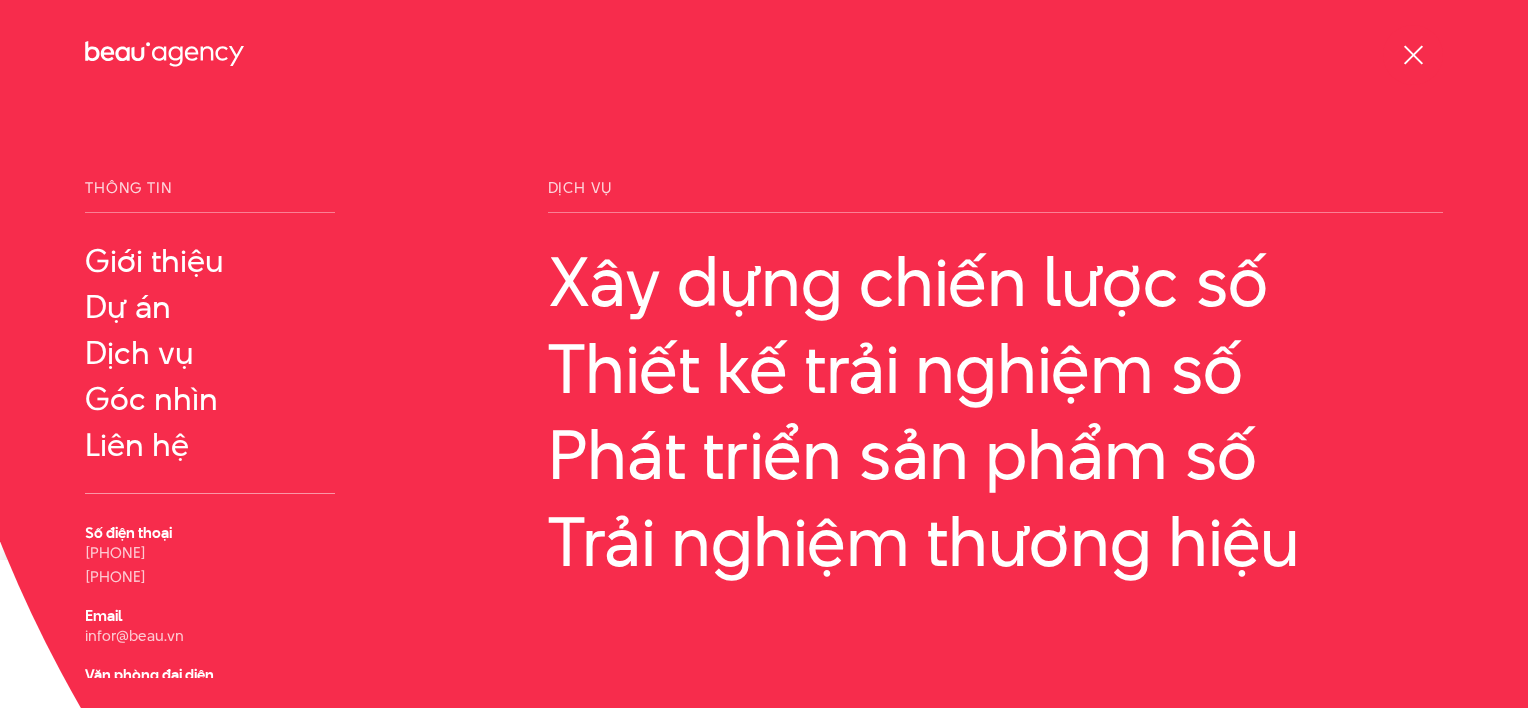 click at bounding box center (1413, 55) 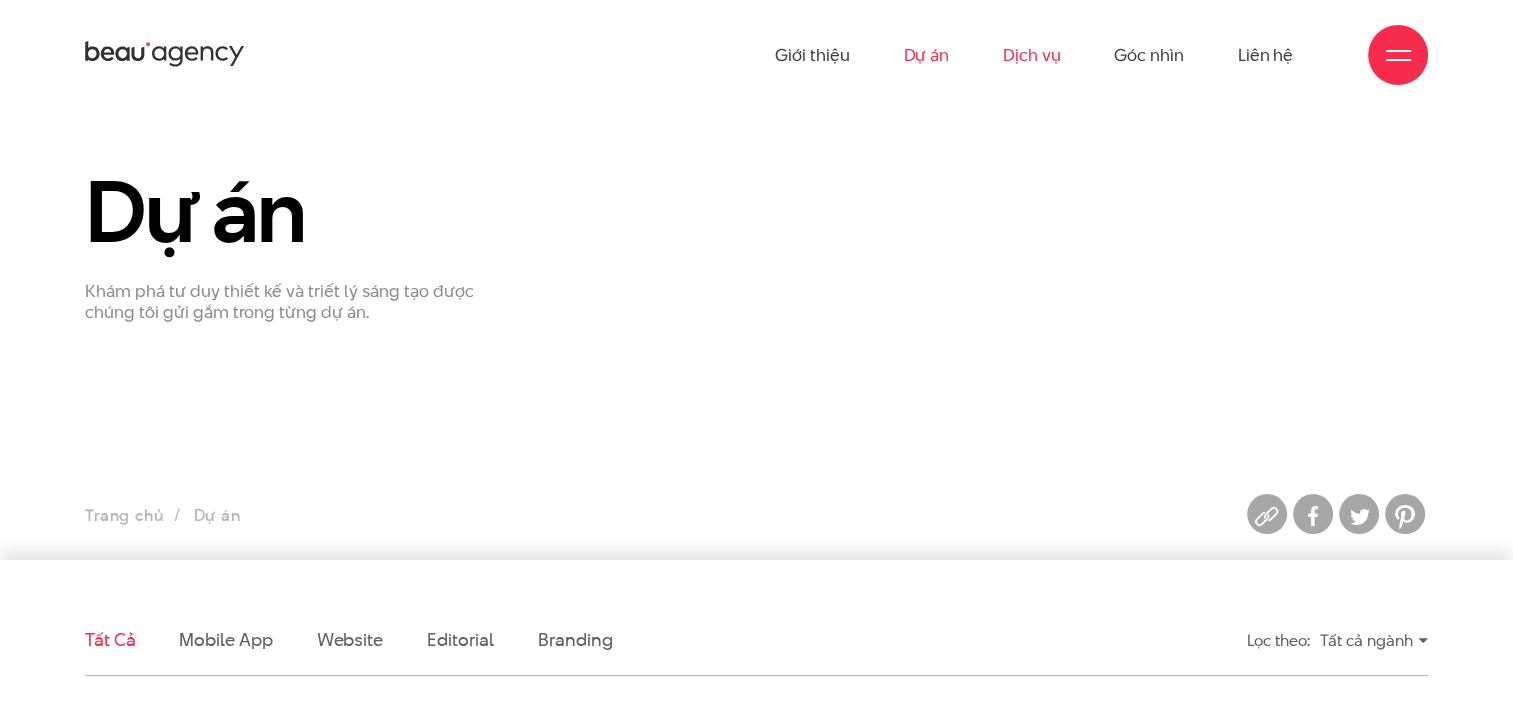 click on "Dịch vụ" at bounding box center [1031, 55] 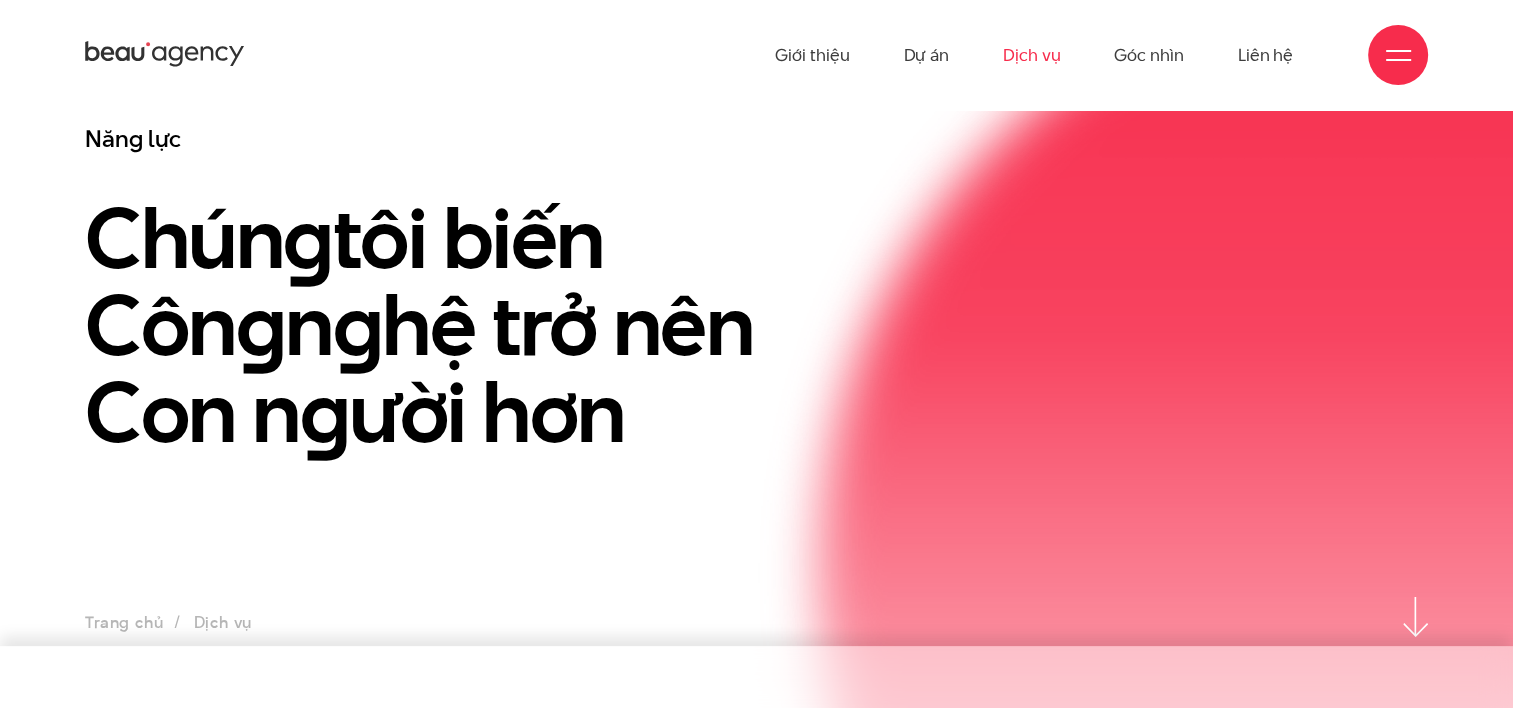 scroll, scrollTop: 0, scrollLeft: 0, axis: both 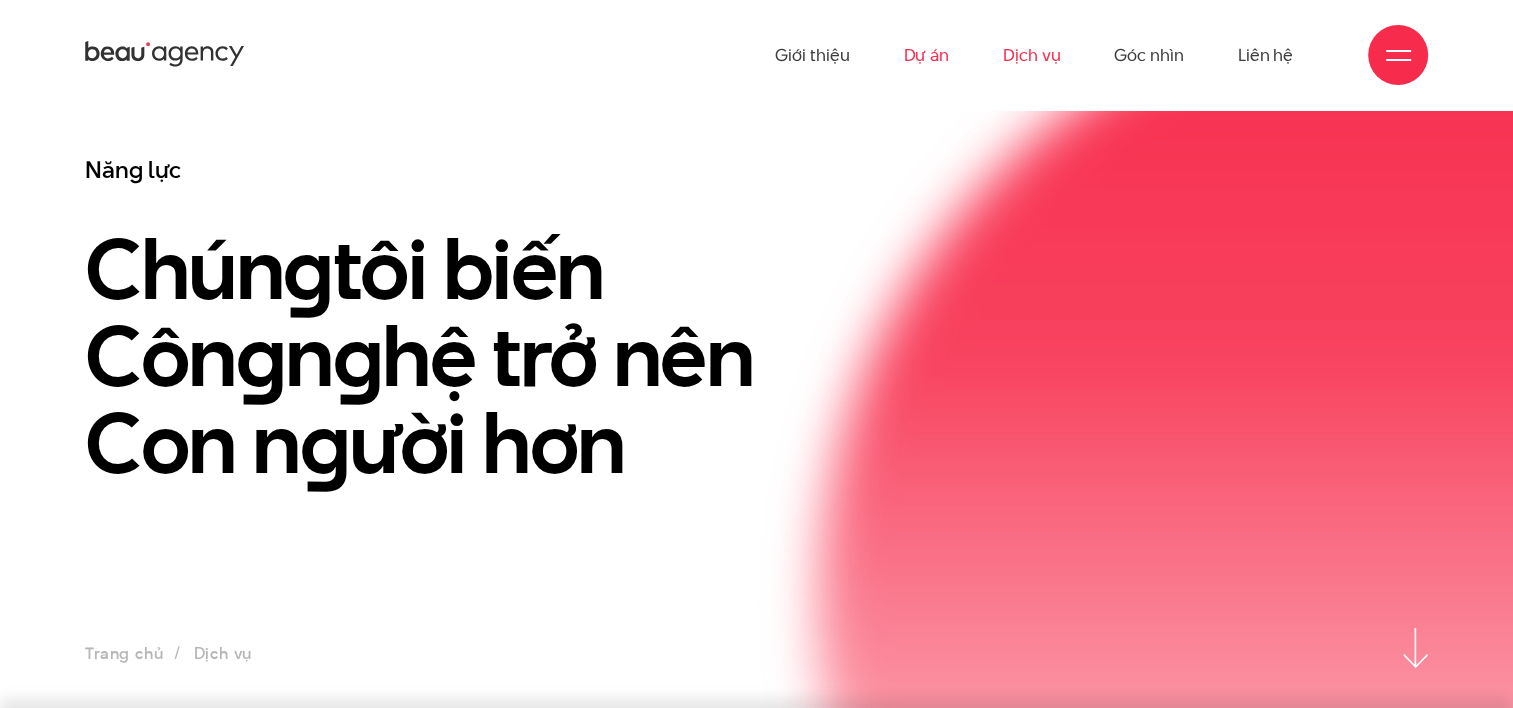 click on "Dự án" at bounding box center (926, 55) 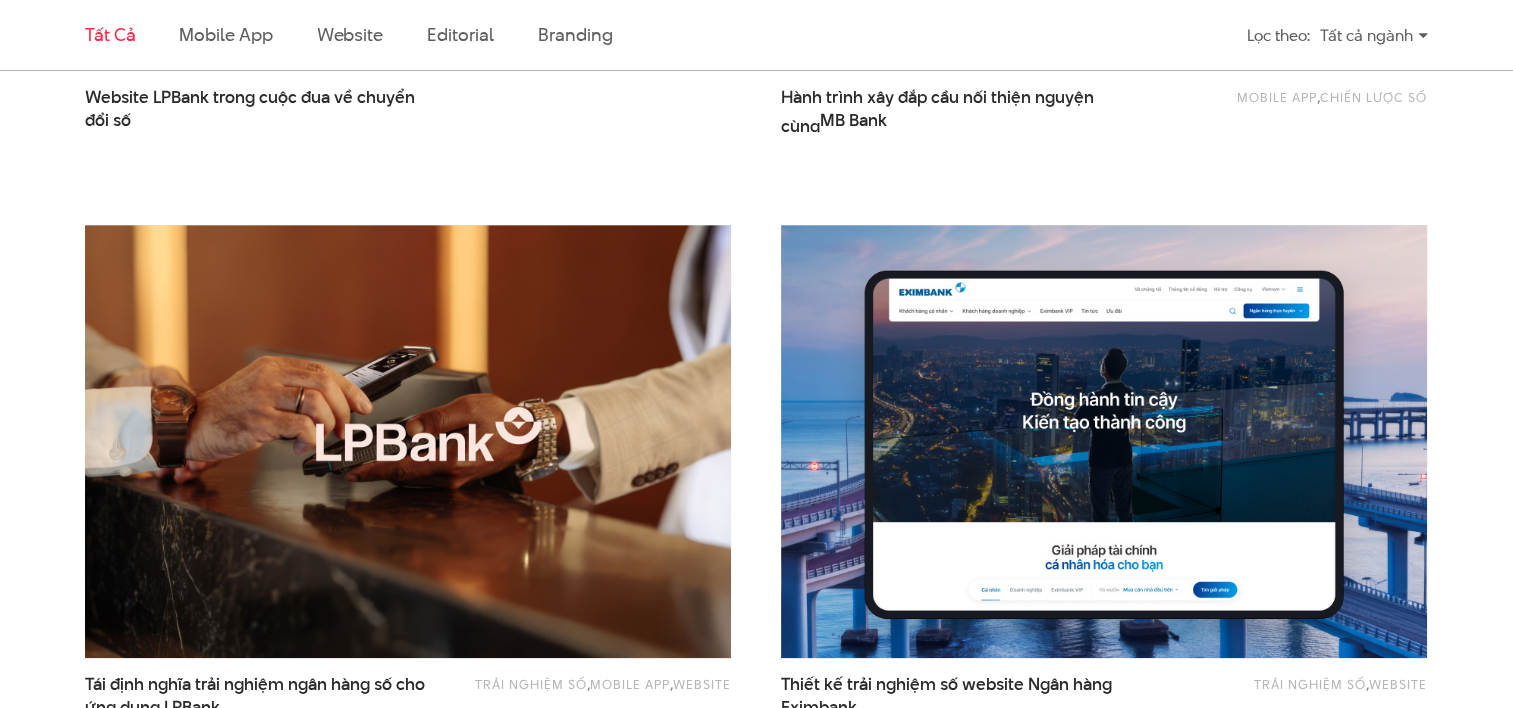 scroll, scrollTop: 1100, scrollLeft: 0, axis: vertical 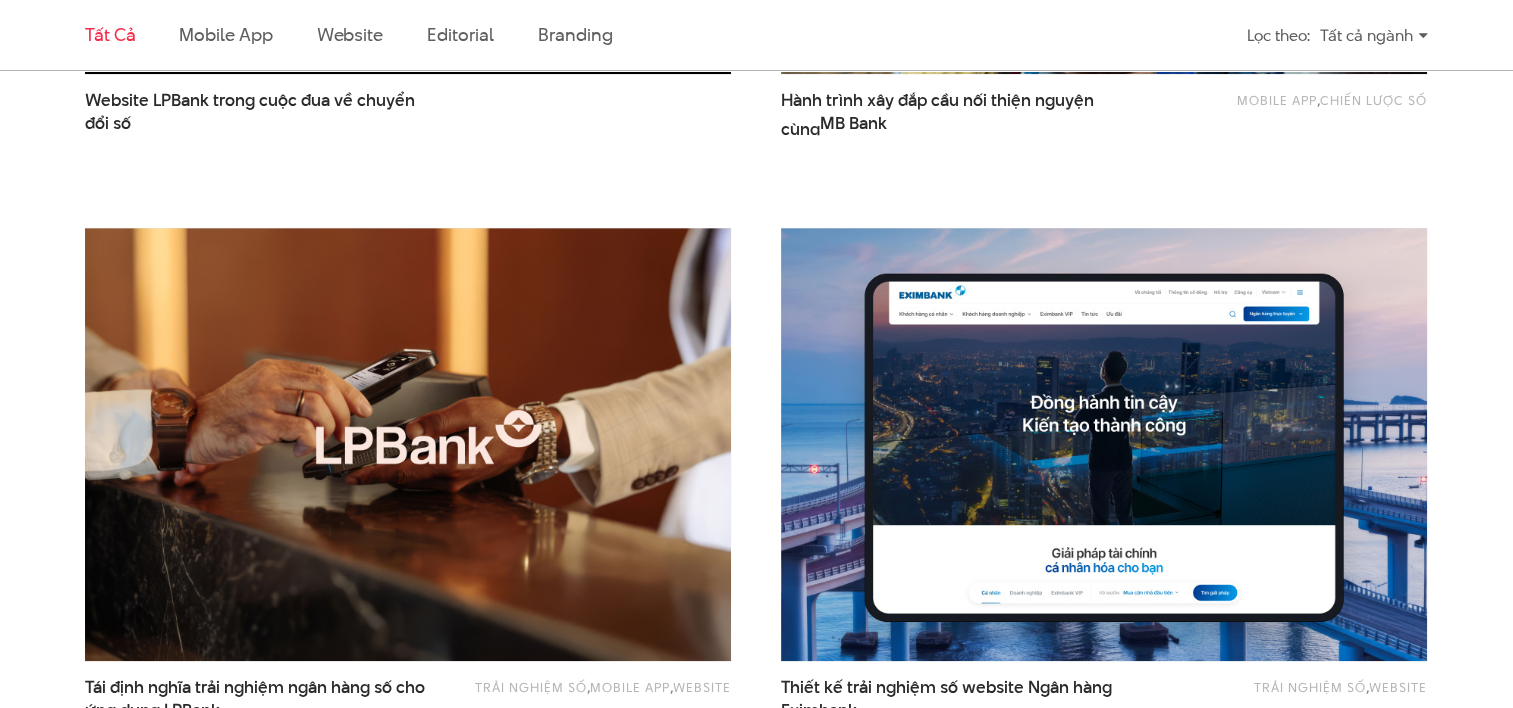 click on "Tất cả ngành" at bounding box center [1374, 35] 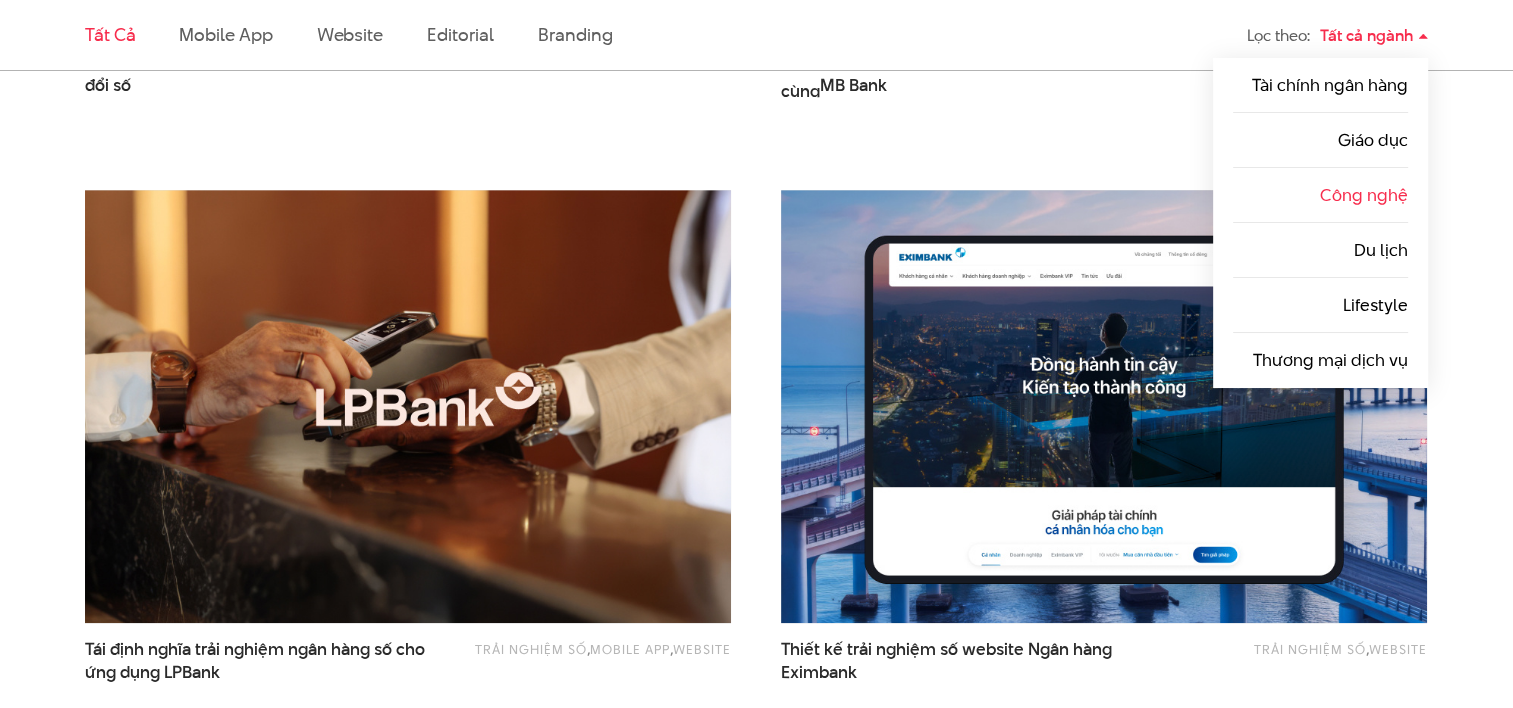 scroll, scrollTop: 1300, scrollLeft: 0, axis: vertical 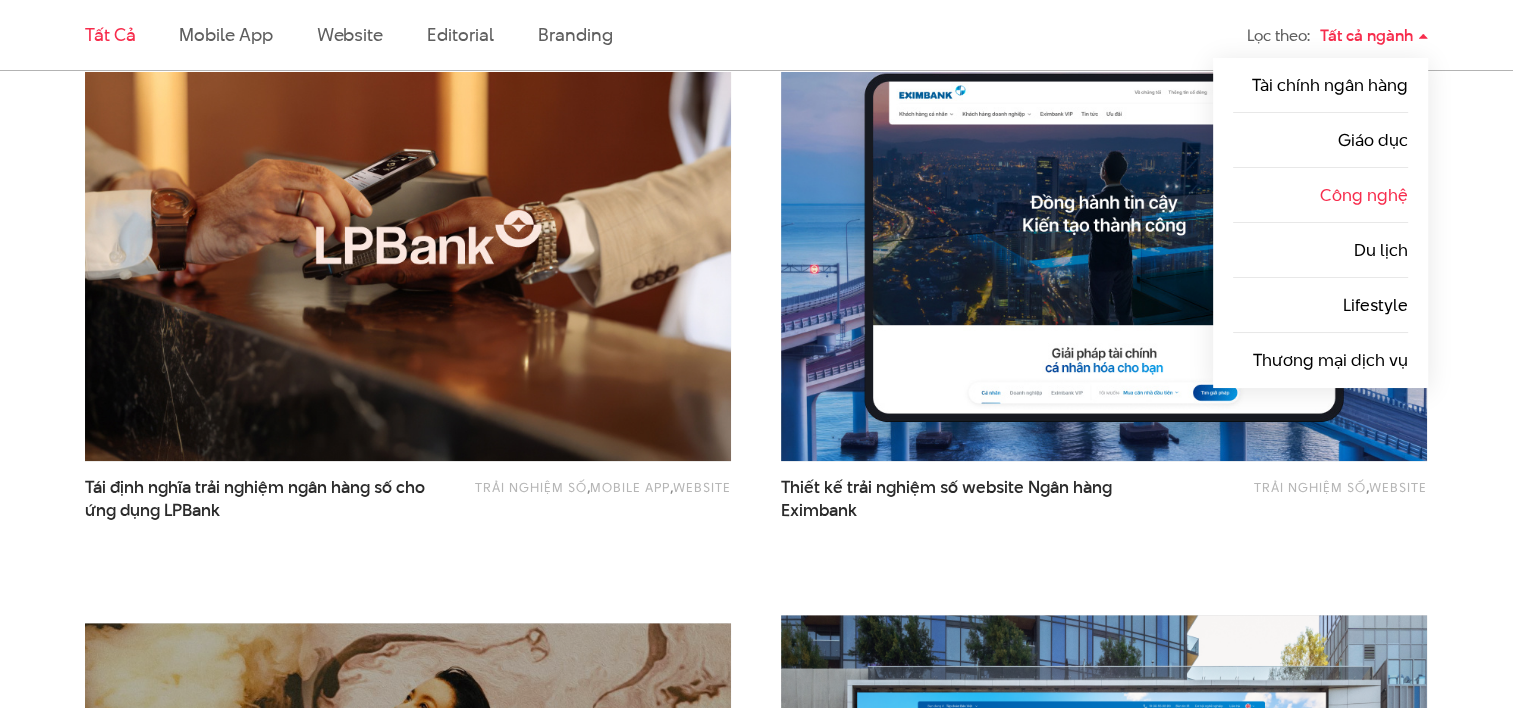 click on "Công nghệ" at bounding box center [1364, 195] 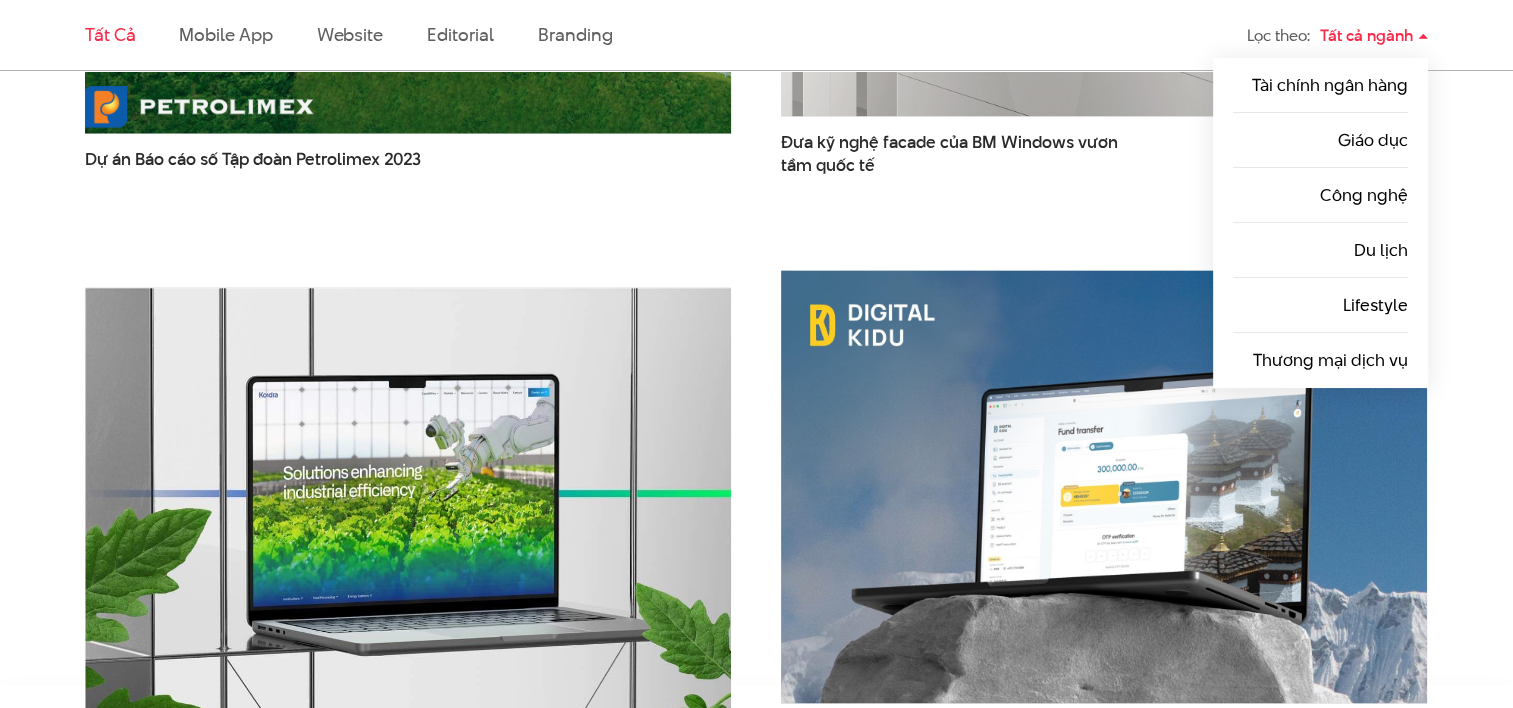 scroll, scrollTop: 3400, scrollLeft: 0, axis: vertical 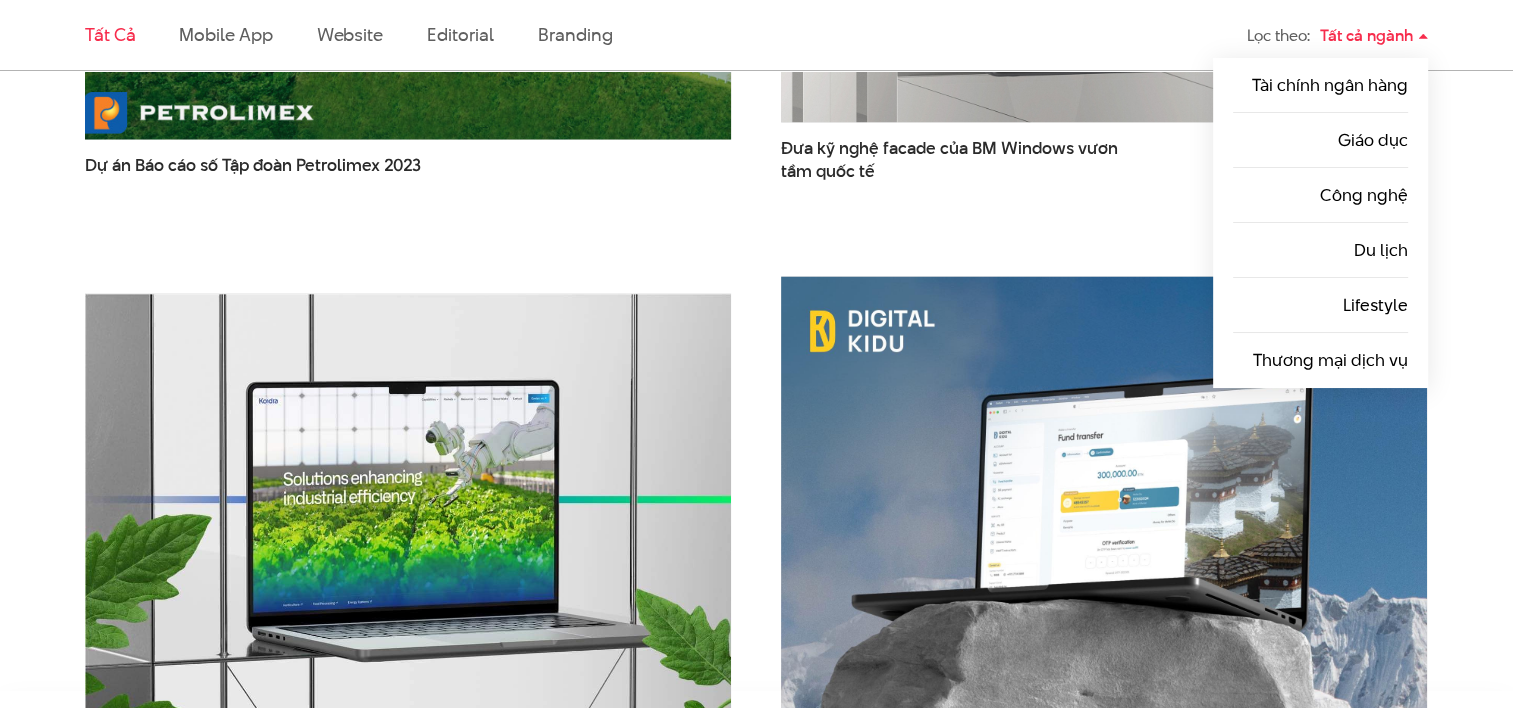click at bounding box center (408, -78) 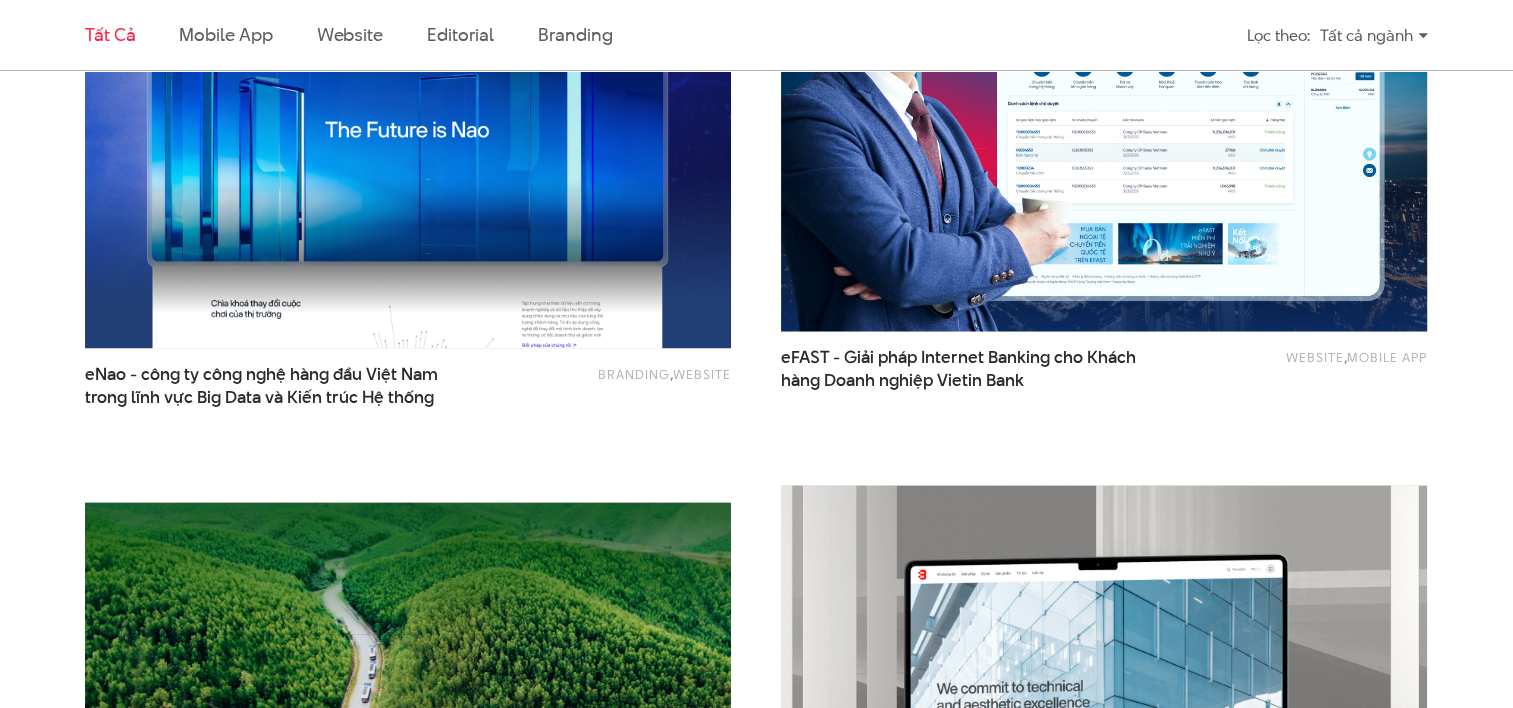 scroll, scrollTop: 2600, scrollLeft: 0, axis: vertical 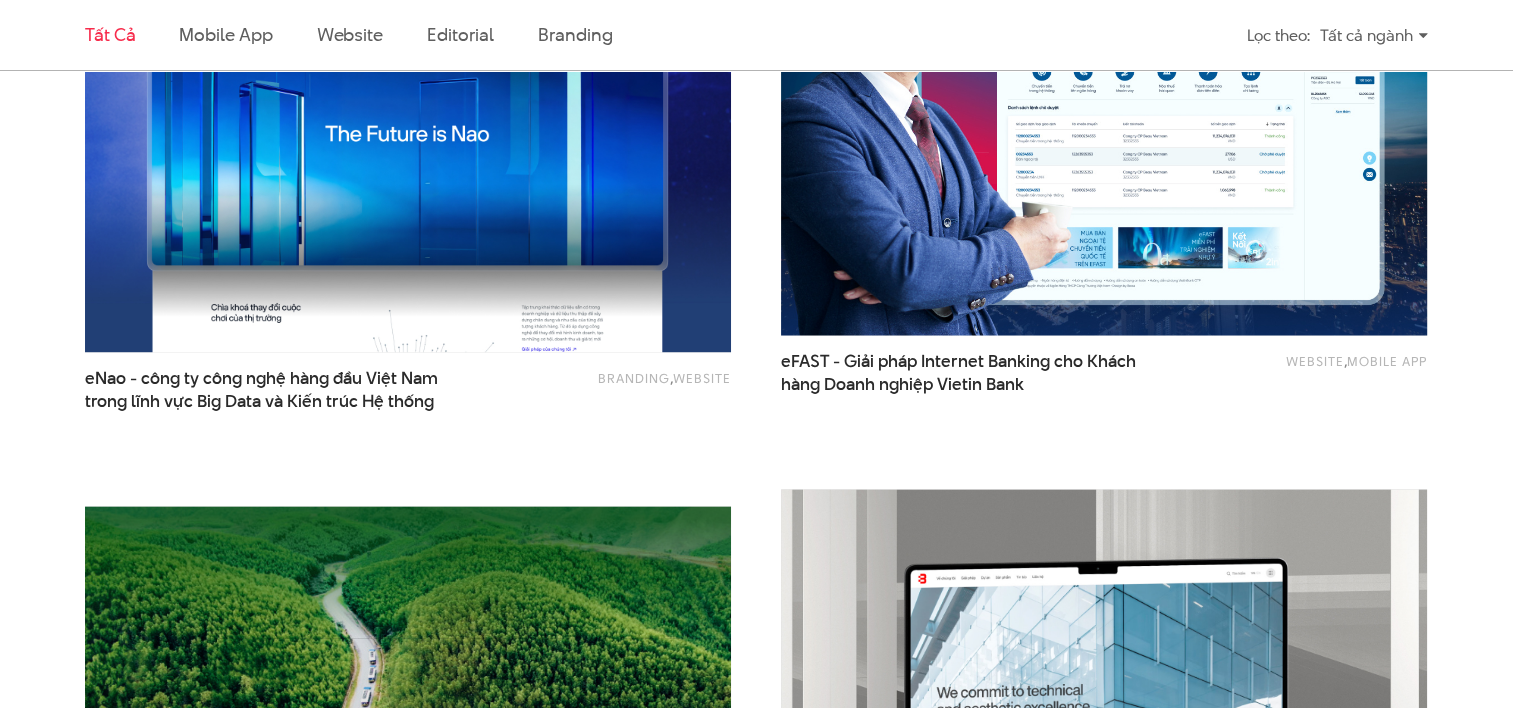 click at bounding box center [1104, 118] 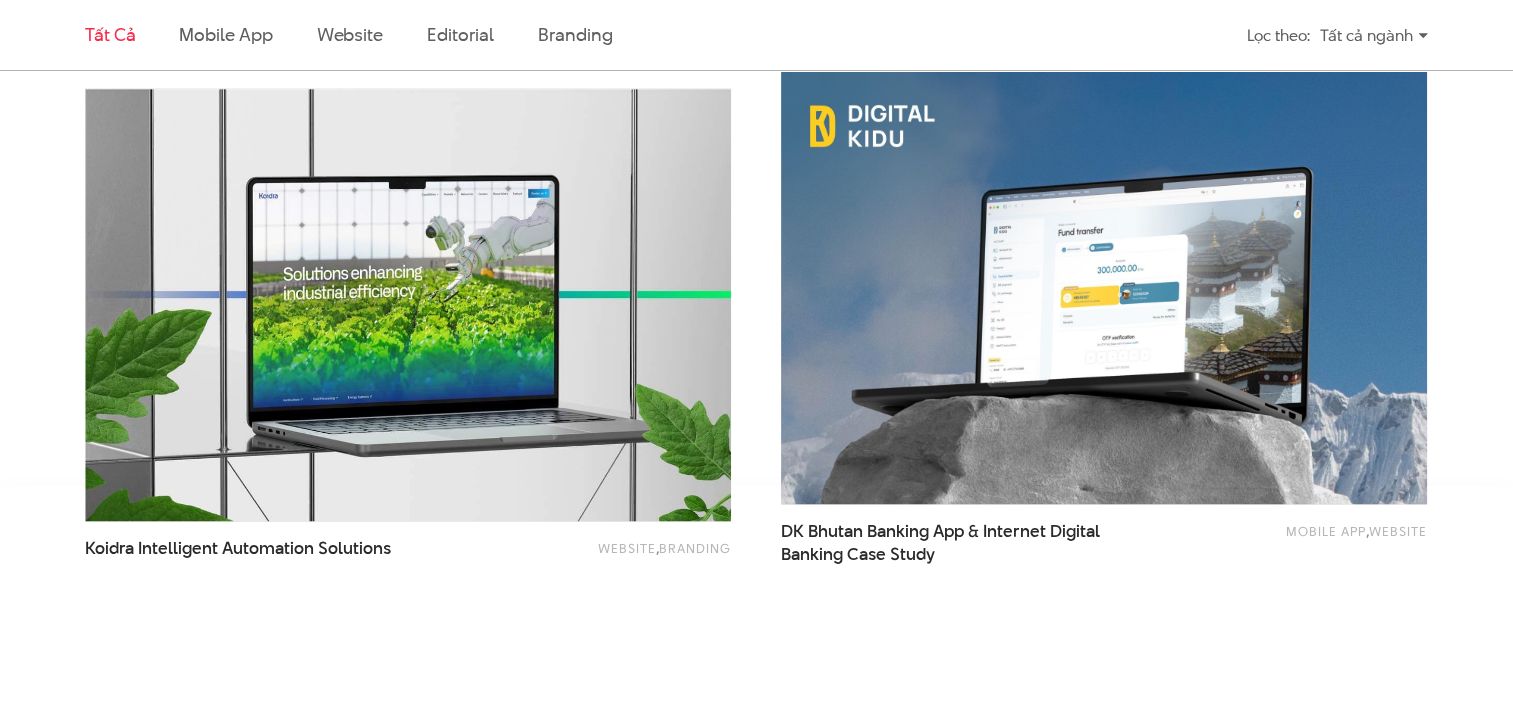 scroll, scrollTop: 3600, scrollLeft: 0, axis: vertical 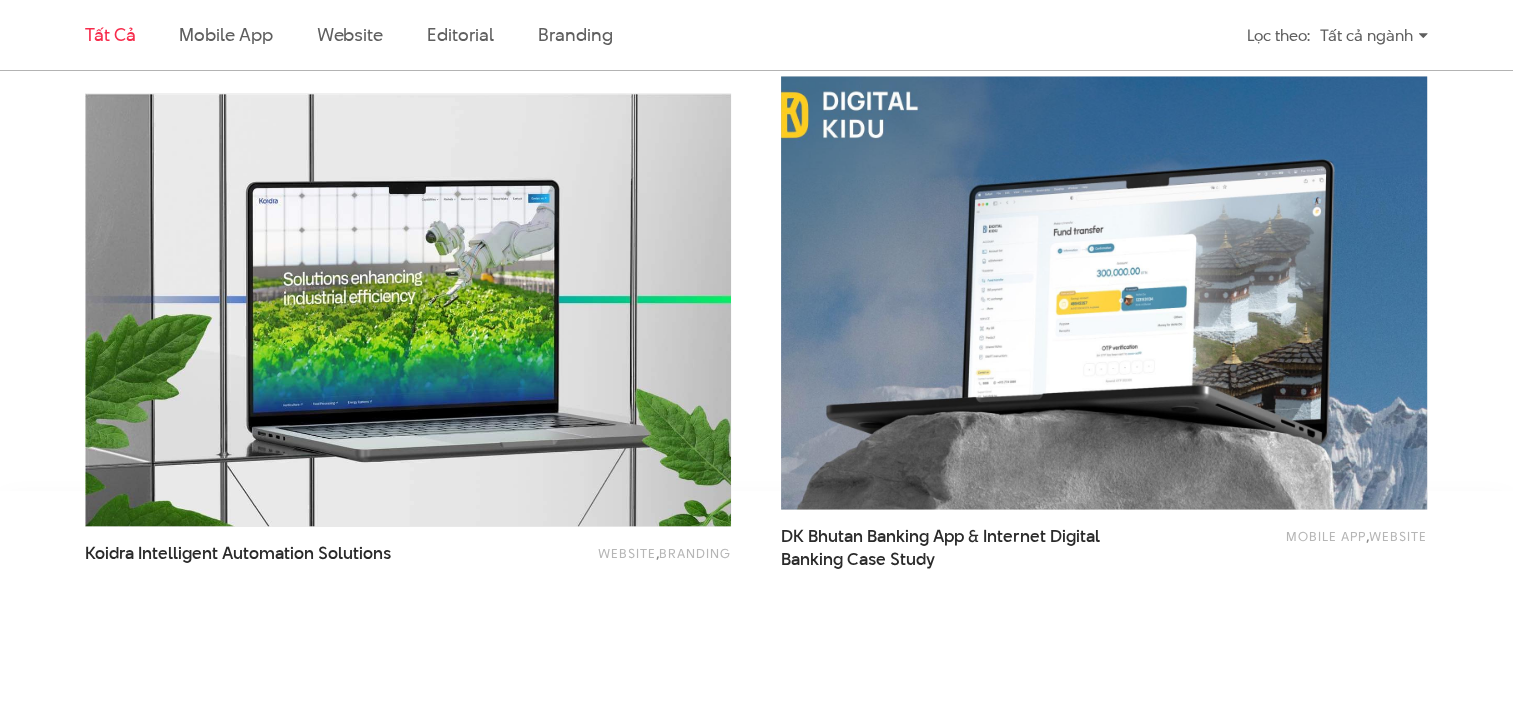click at bounding box center [1104, 292] 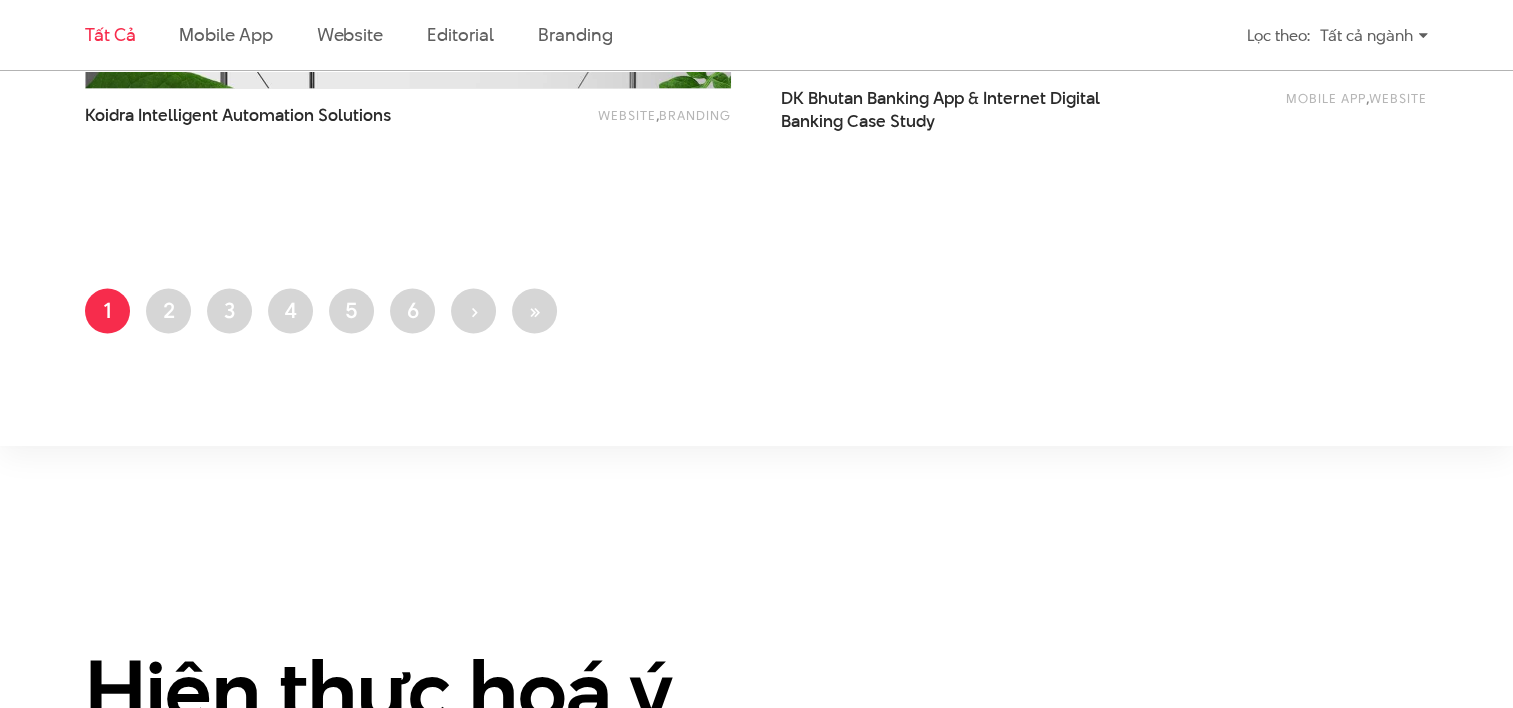 scroll, scrollTop: 4100, scrollLeft: 0, axis: vertical 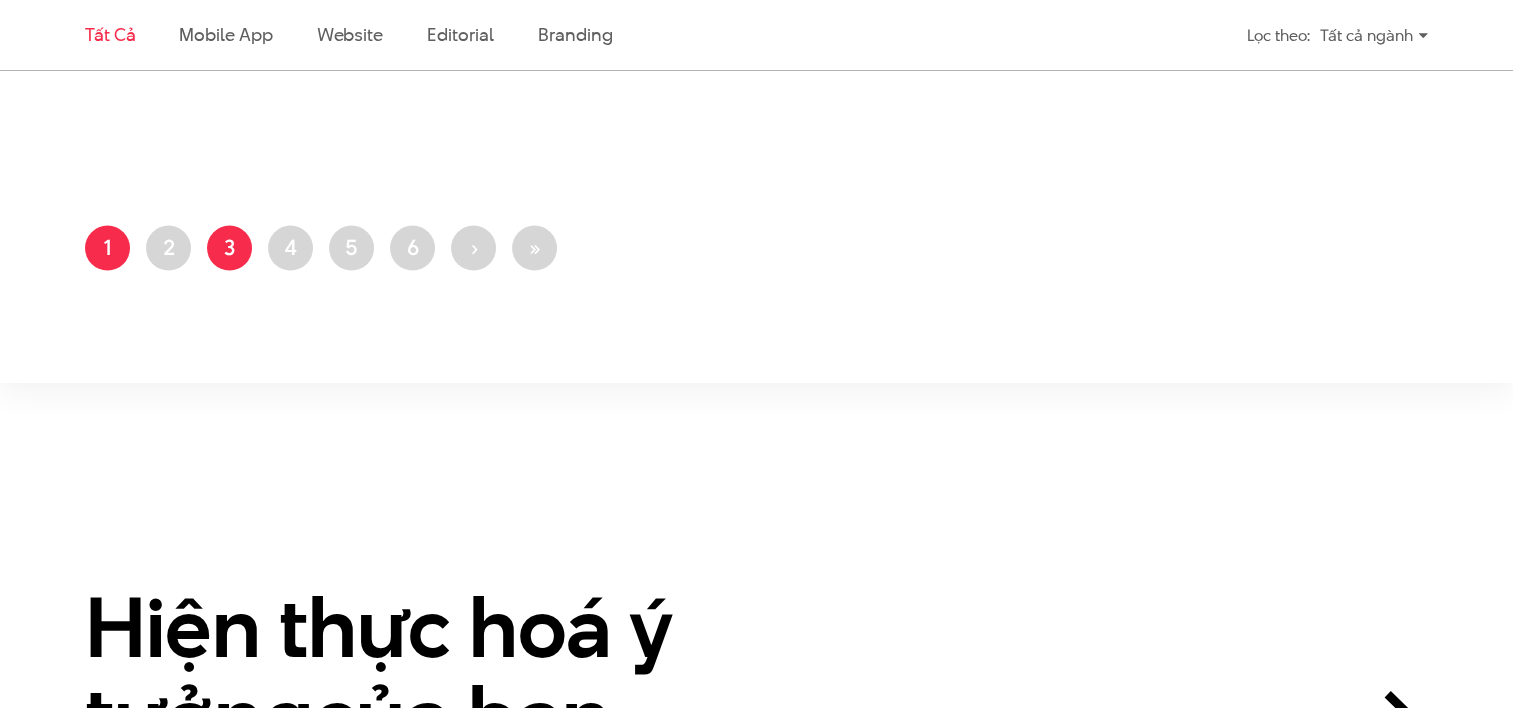 click on "Trang
3" at bounding box center (229, 248) 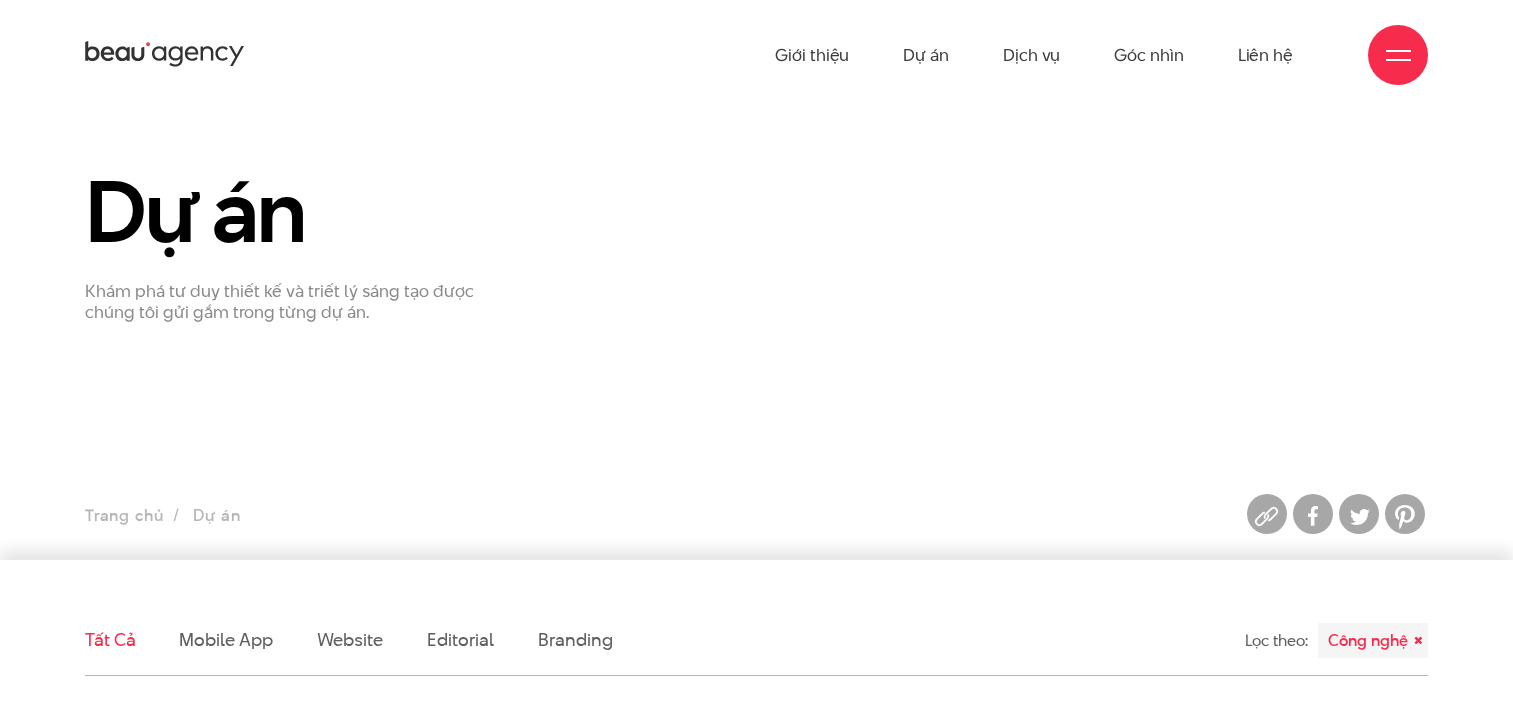 scroll, scrollTop: 0, scrollLeft: 0, axis: both 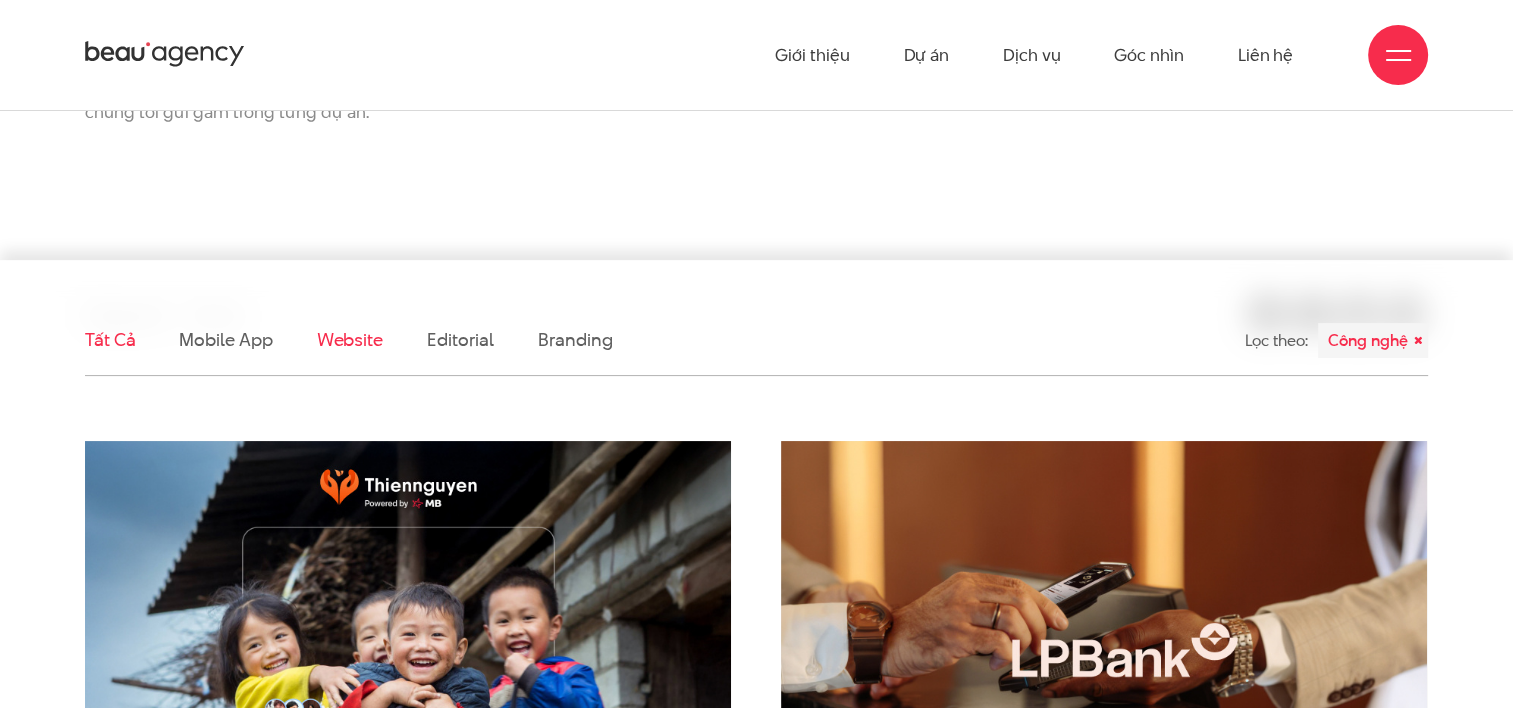 click on "Website" at bounding box center (350, 339) 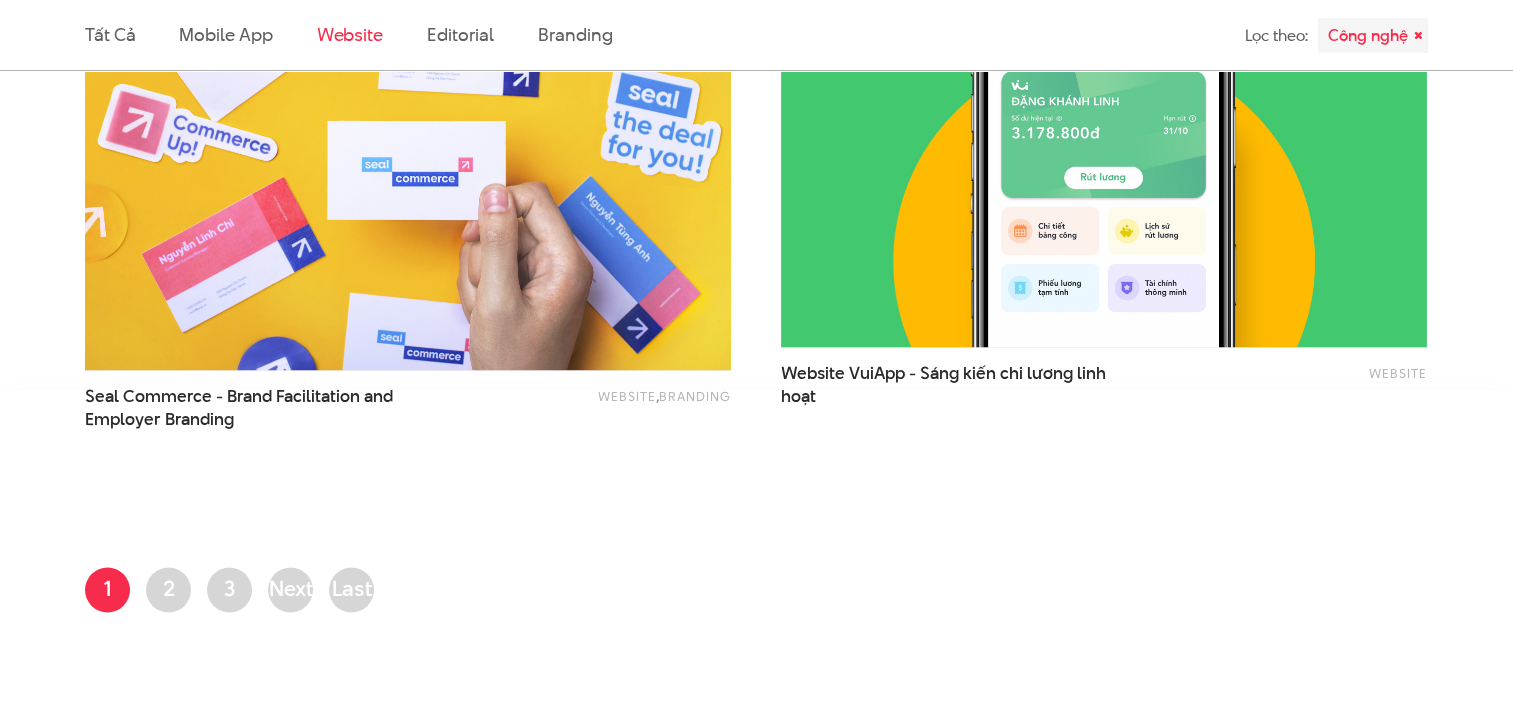 scroll, scrollTop: 3204, scrollLeft: 0, axis: vertical 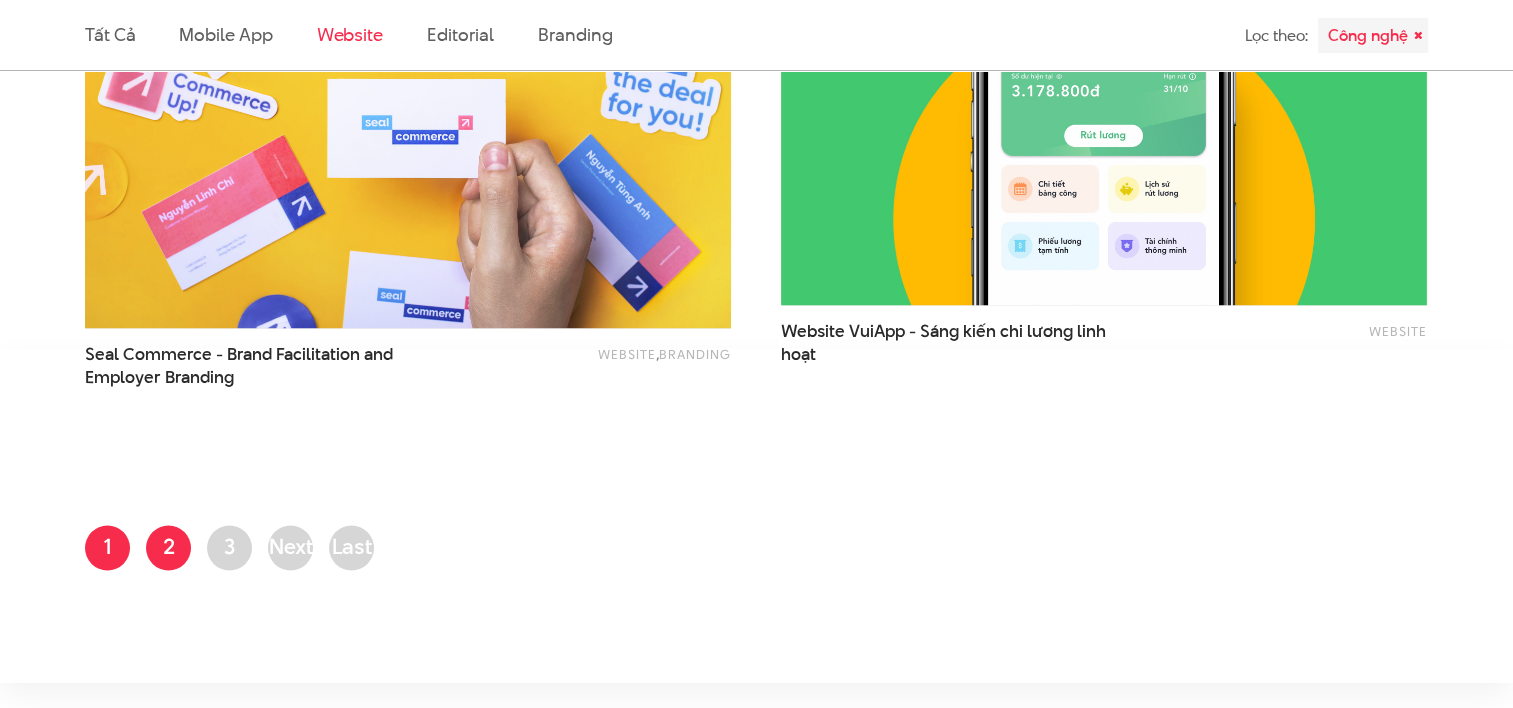 click on "Trang
2" at bounding box center [168, 547] 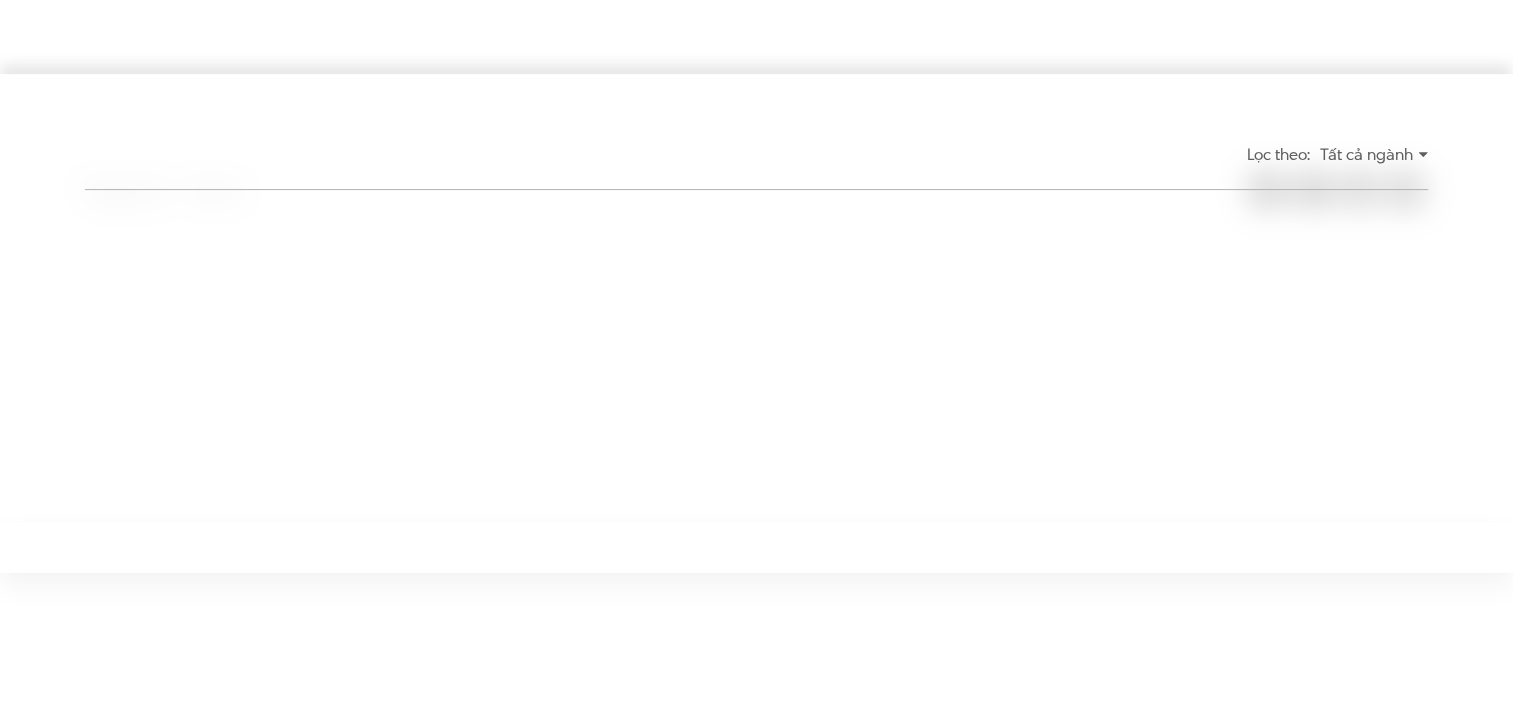 scroll, scrollTop: 0, scrollLeft: 0, axis: both 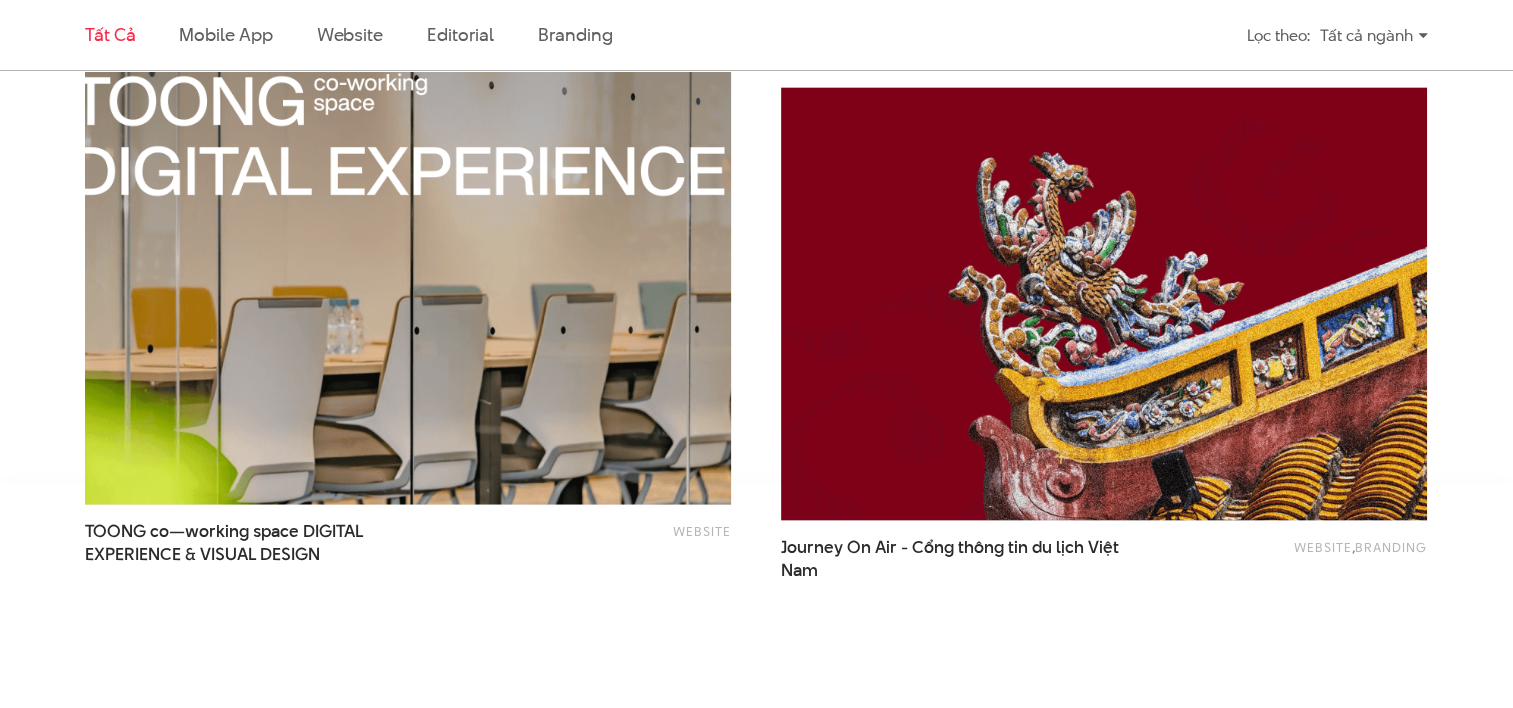 click at bounding box center [408, 287] 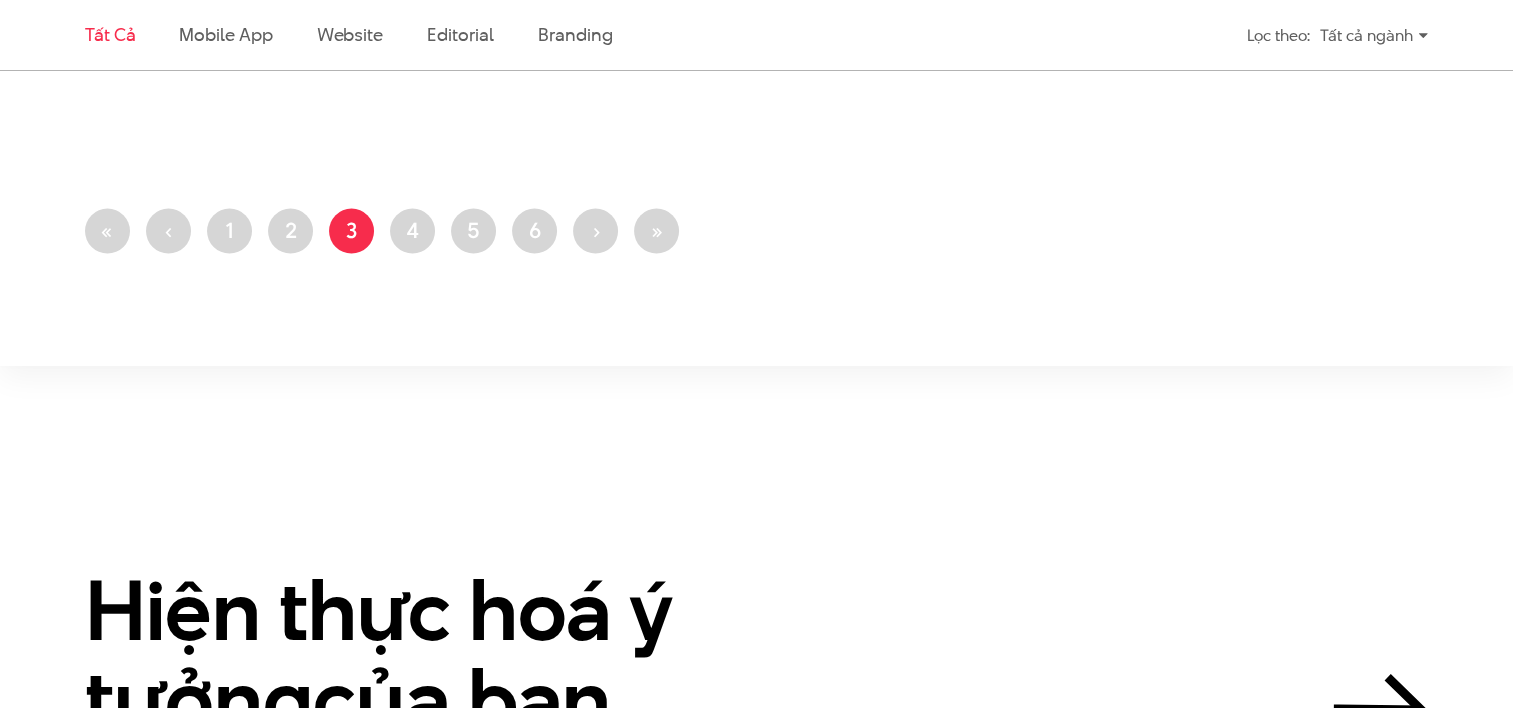 scroll, scrollTop: 4100, scrollLeft: 0, axis: vertical 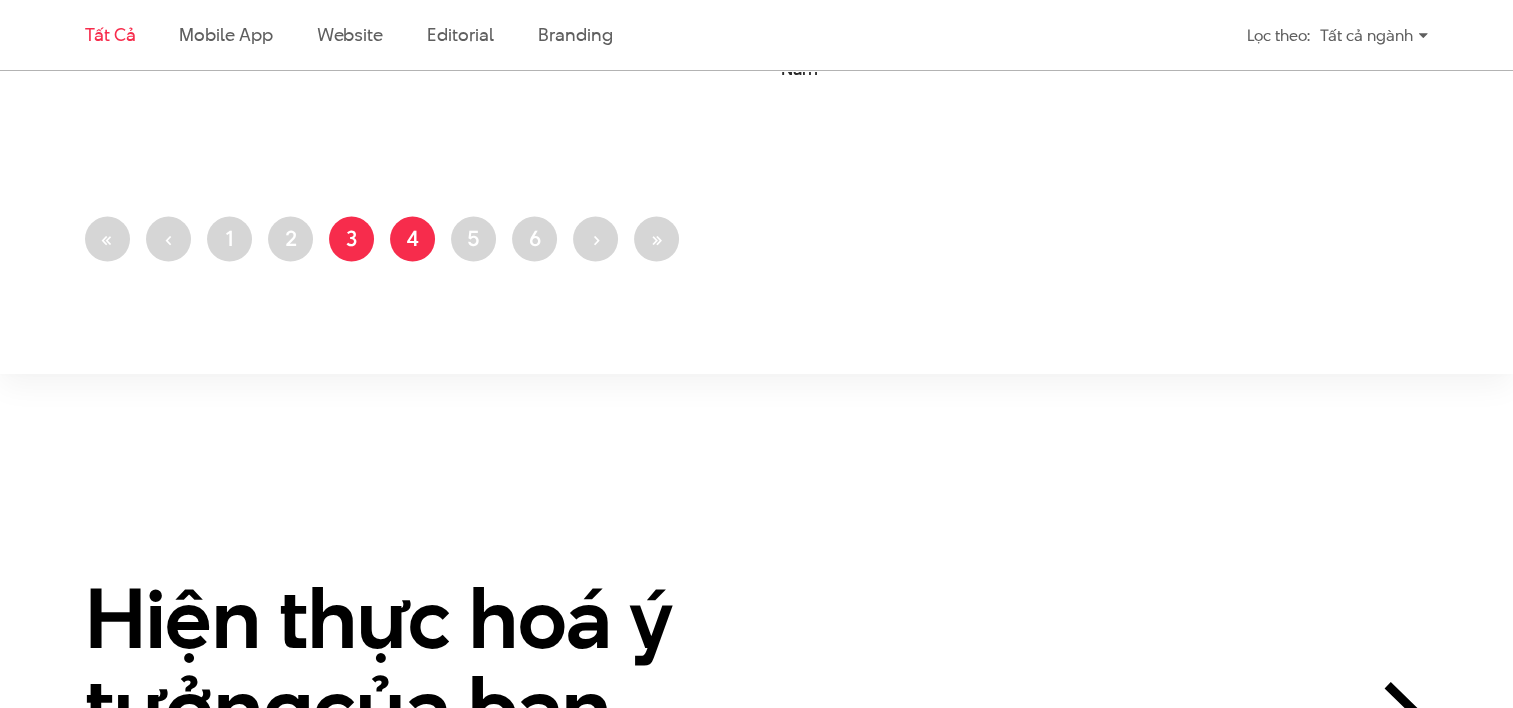 click on "Trang
4" at bounding box center (412, 239) 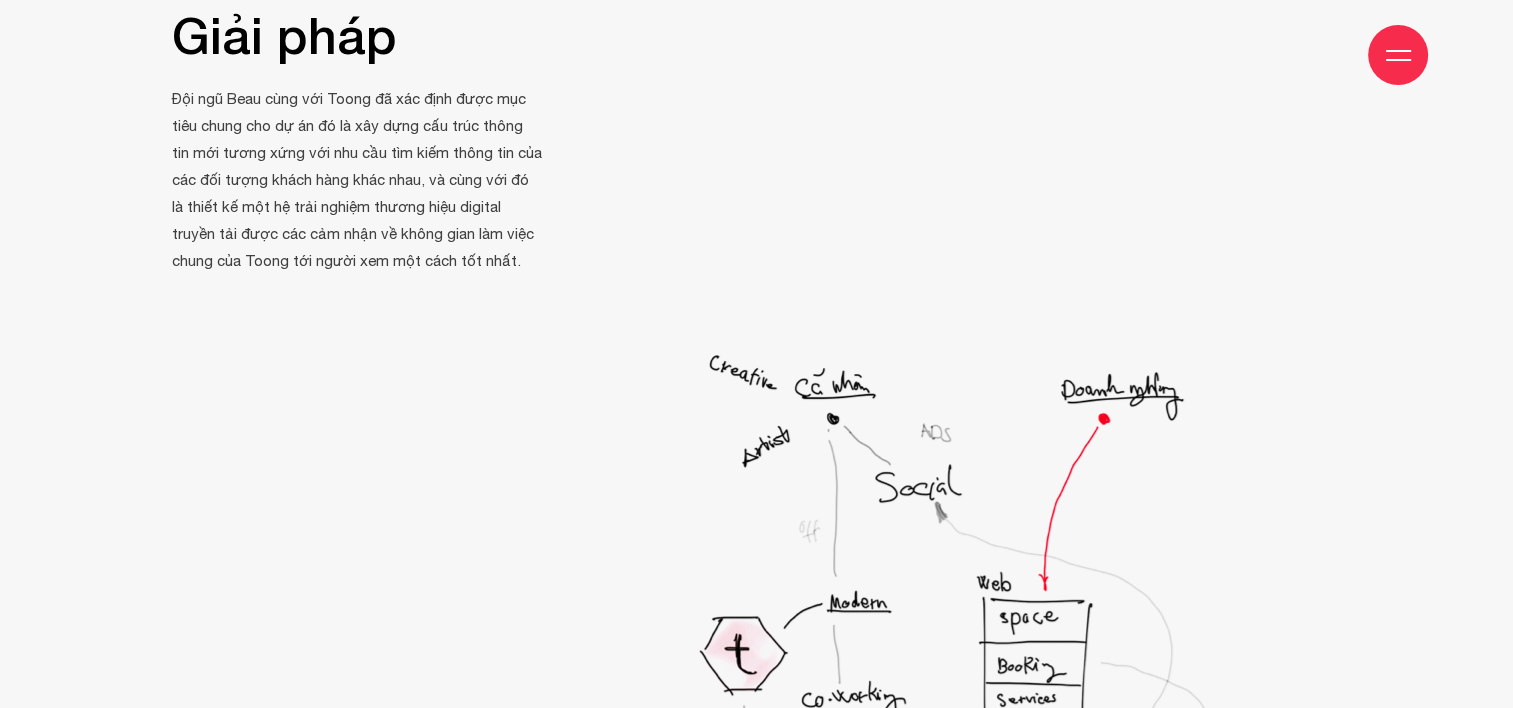 scroll, scrollTop: 4900, scrollLeft: 0, axis: vertical 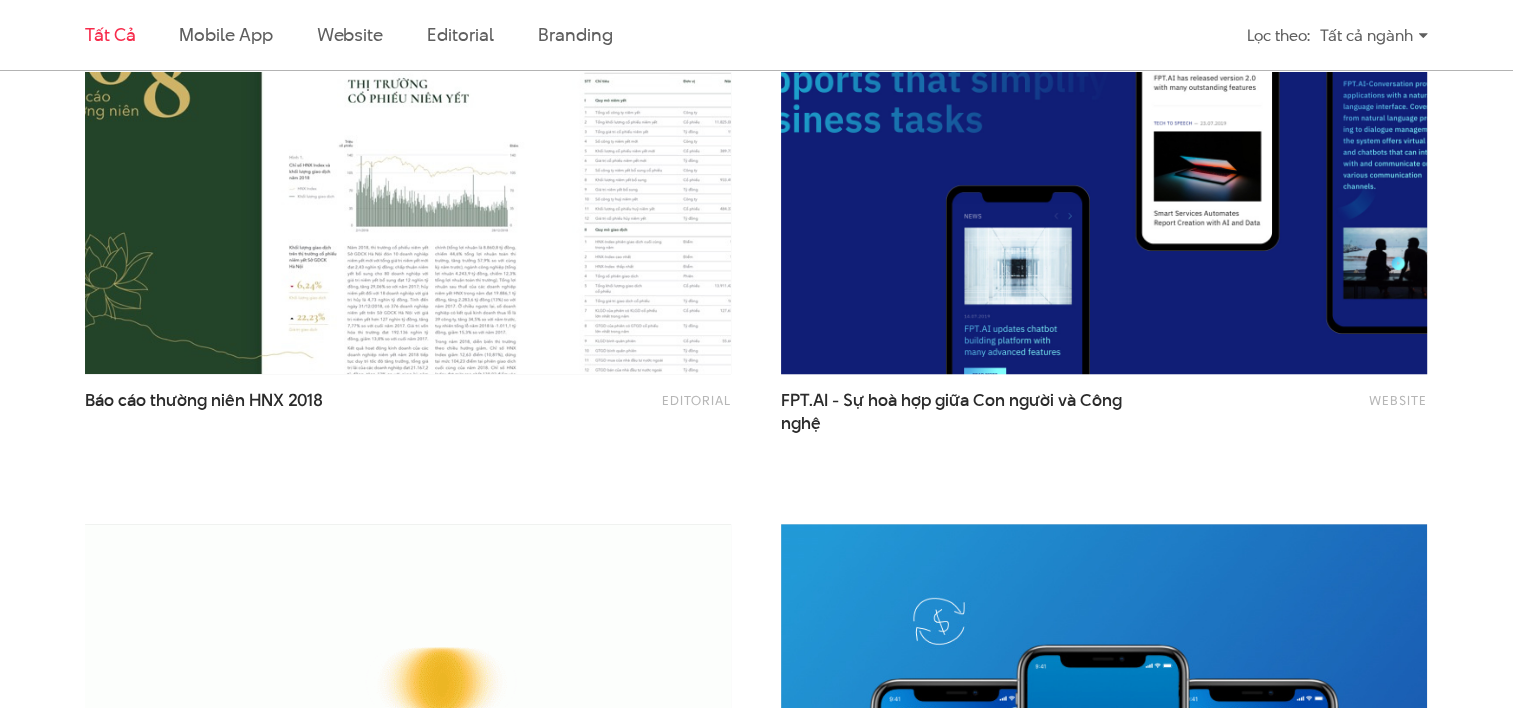 click at bounding box center (1104, 157) 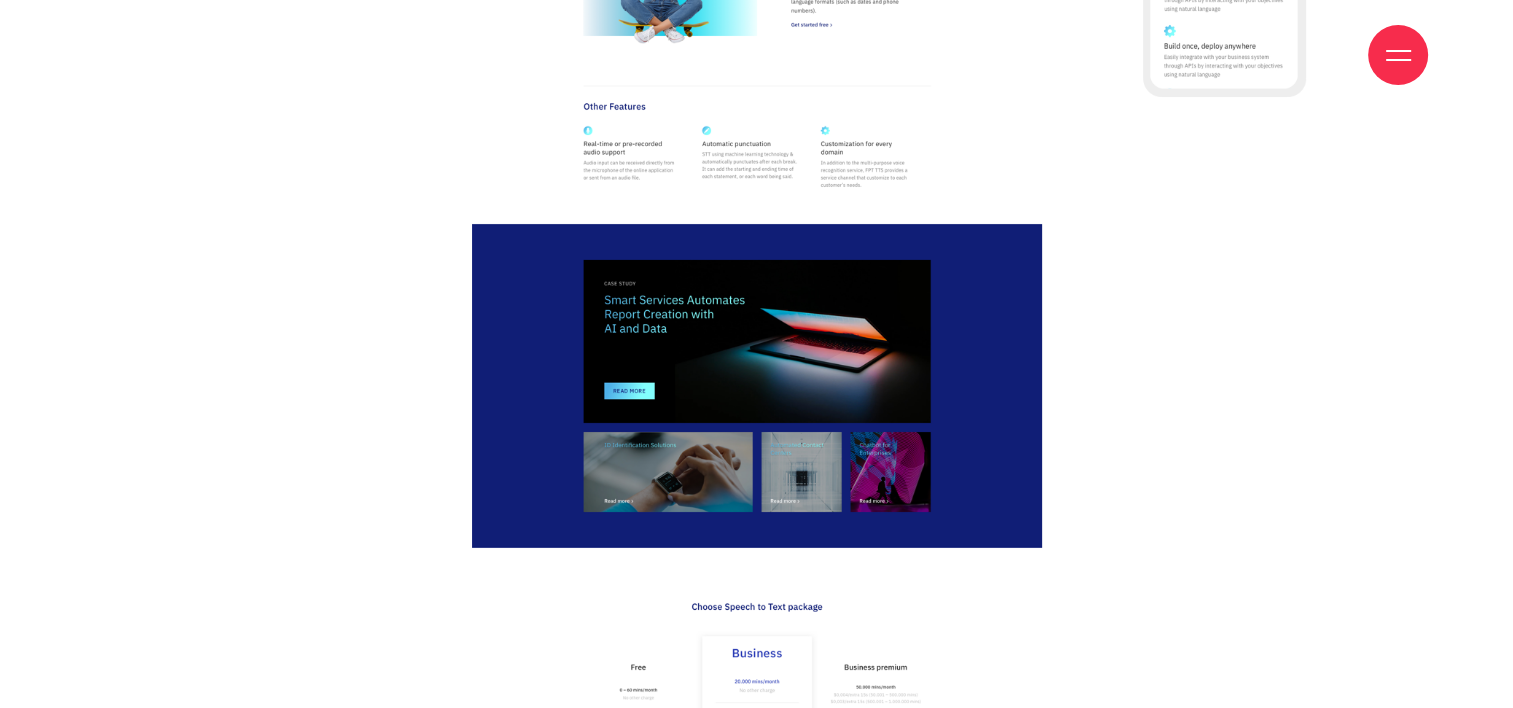 scroll, scrollTop: 8200, scrollLeft: 0, axis: vertical 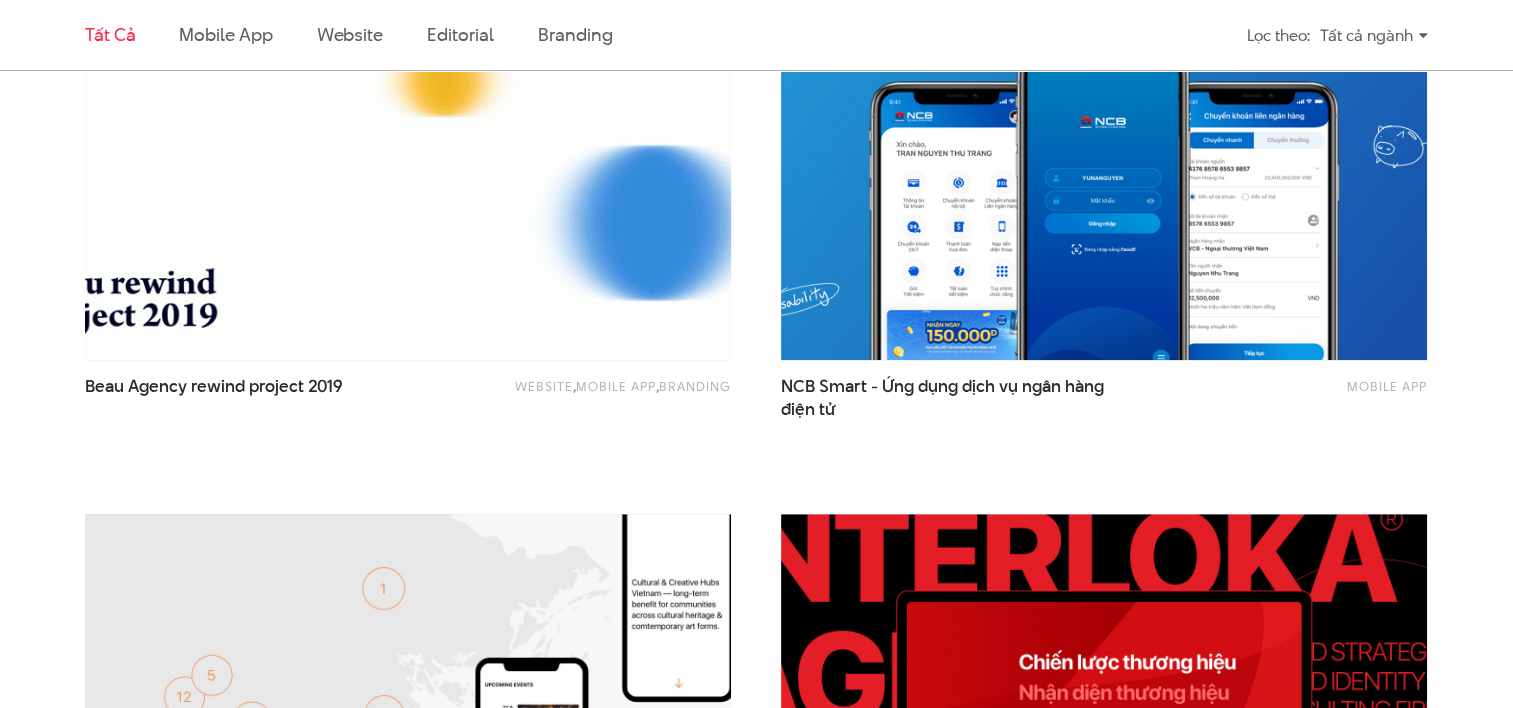 click at bounding box center (408, 143) 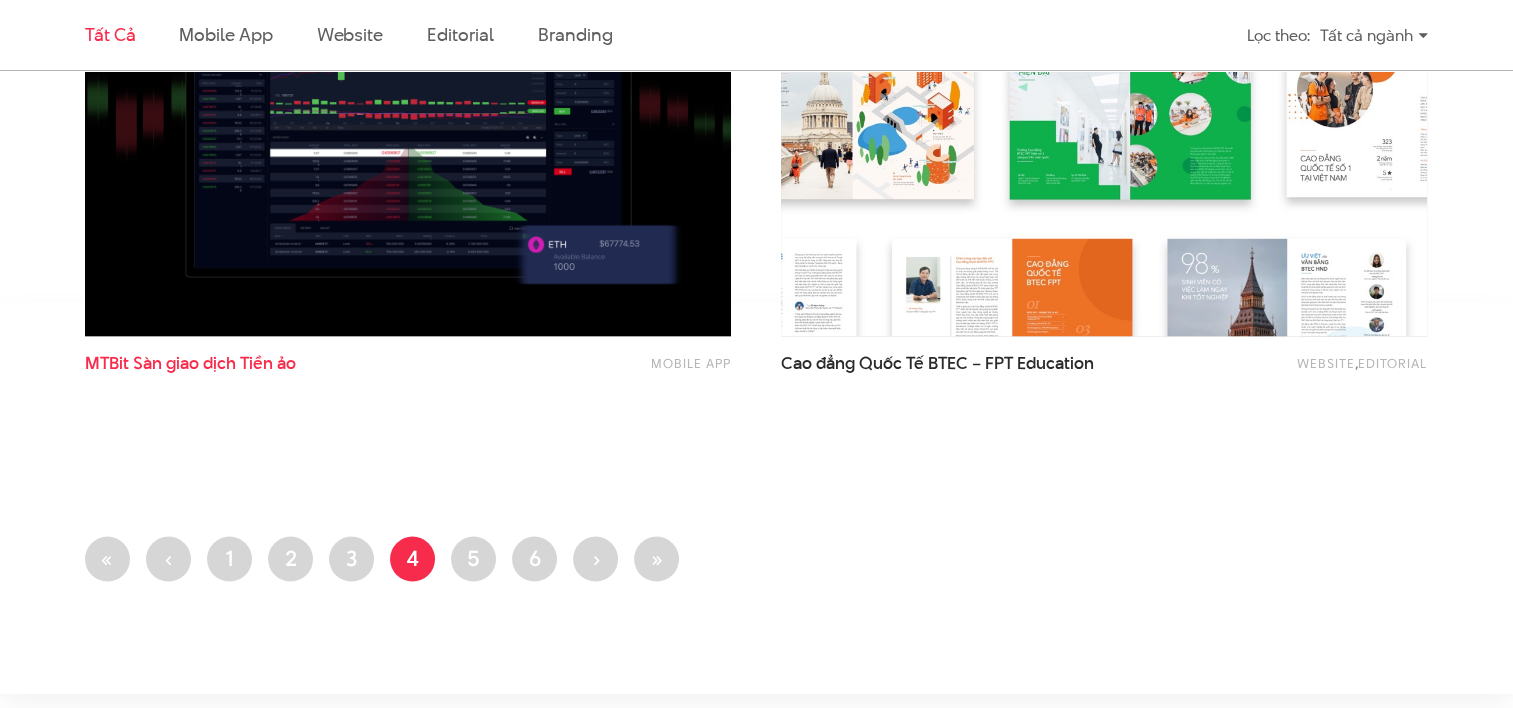 scroll, scrollTop: 3800, scrollLeft: 0, axis: vertical 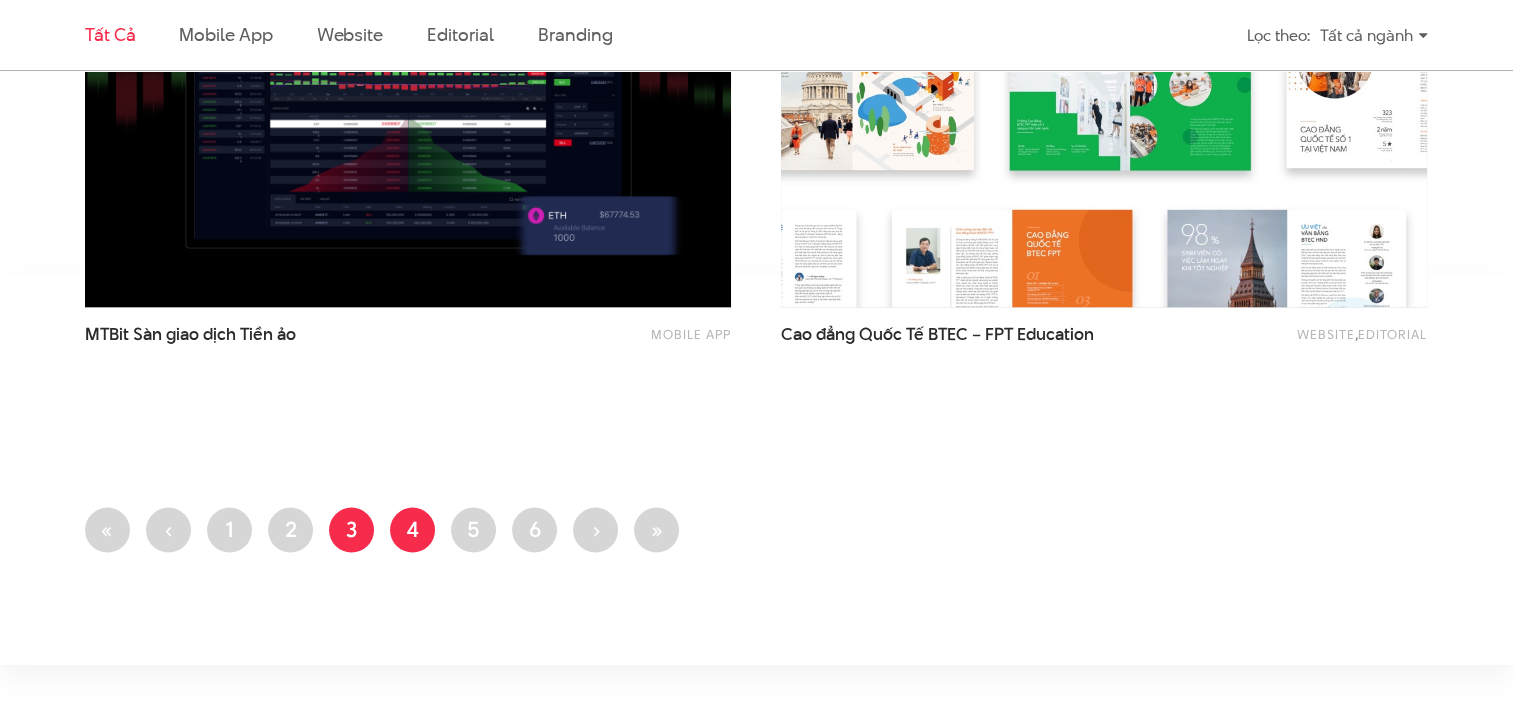 click on "Trang
3" at bounding box center (351, 530) 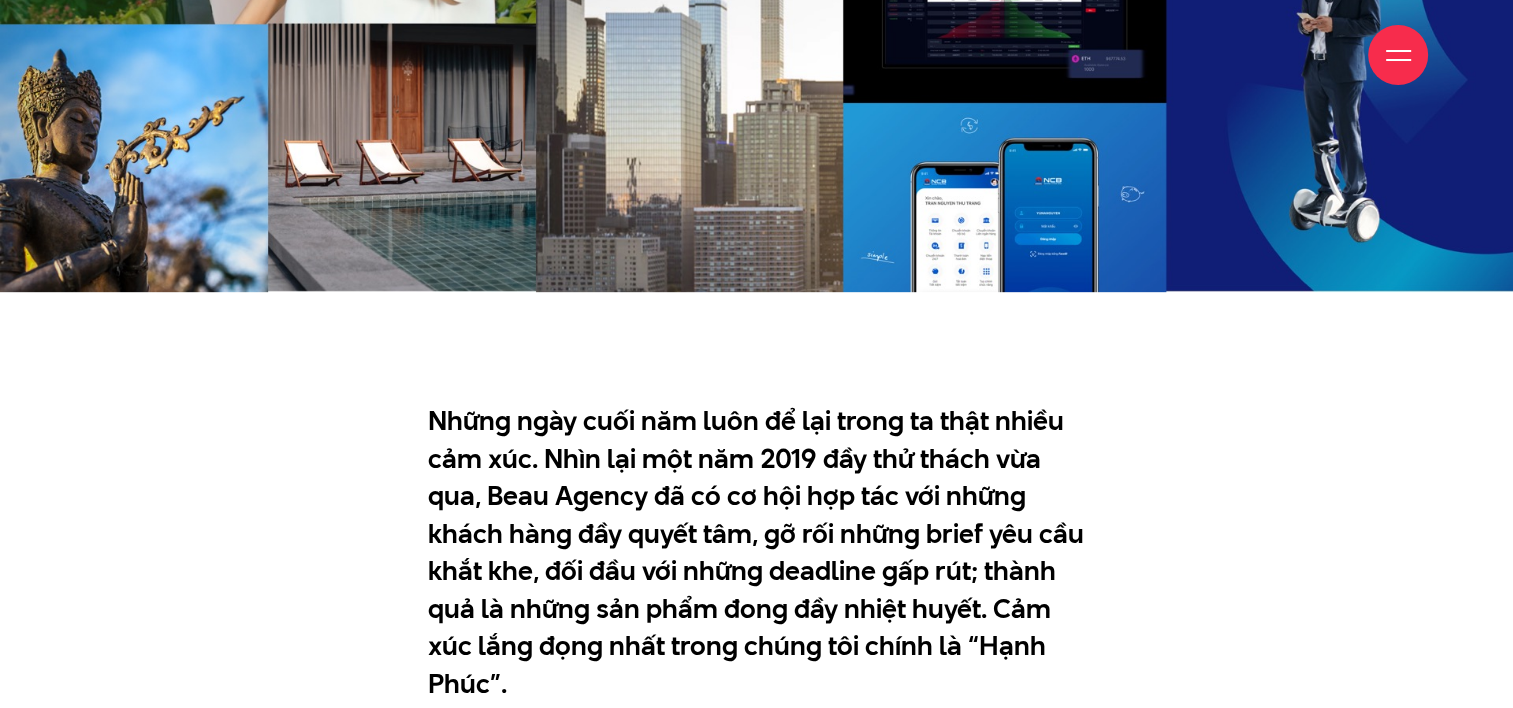 scroll, scrollTop: 1300, scrollLeft: 0, axis: vertical 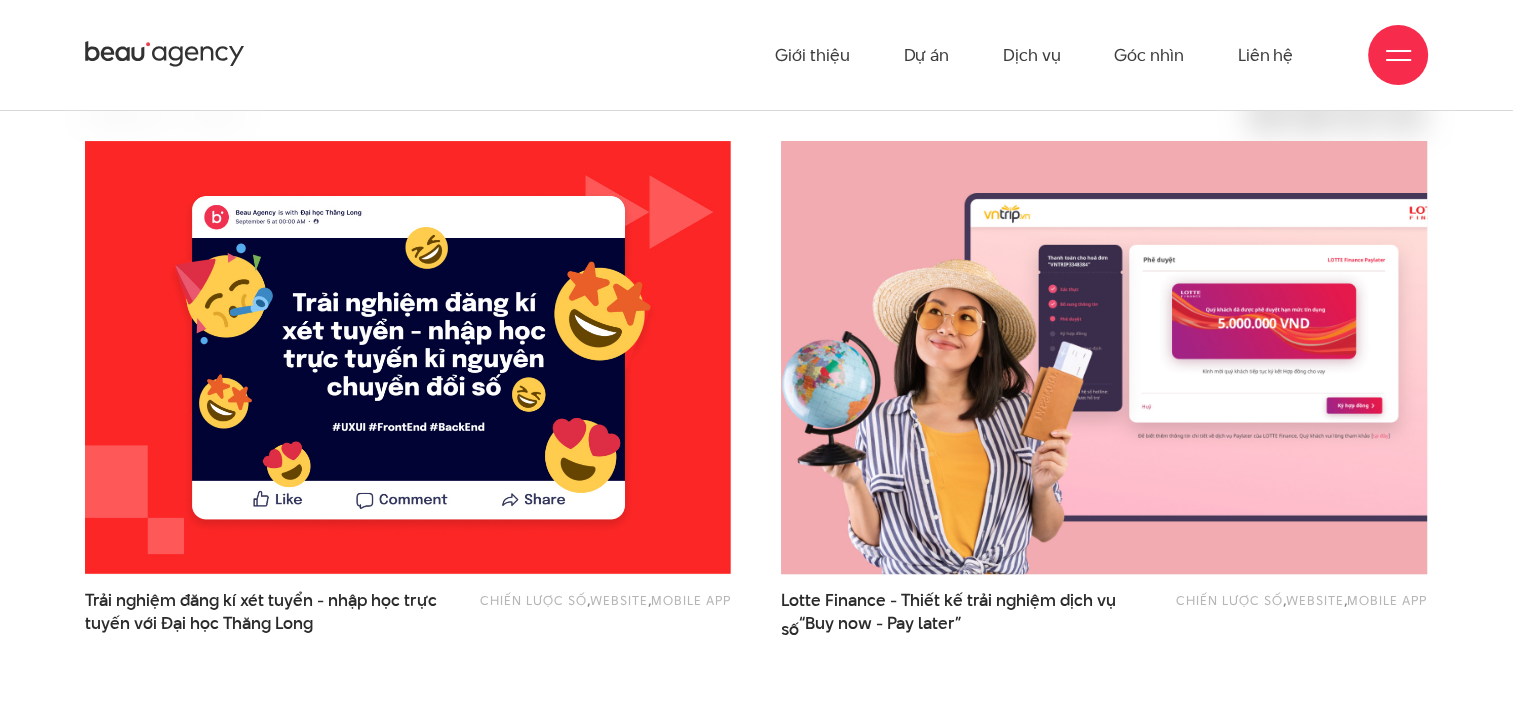 click at bounding box center (1104, 357) 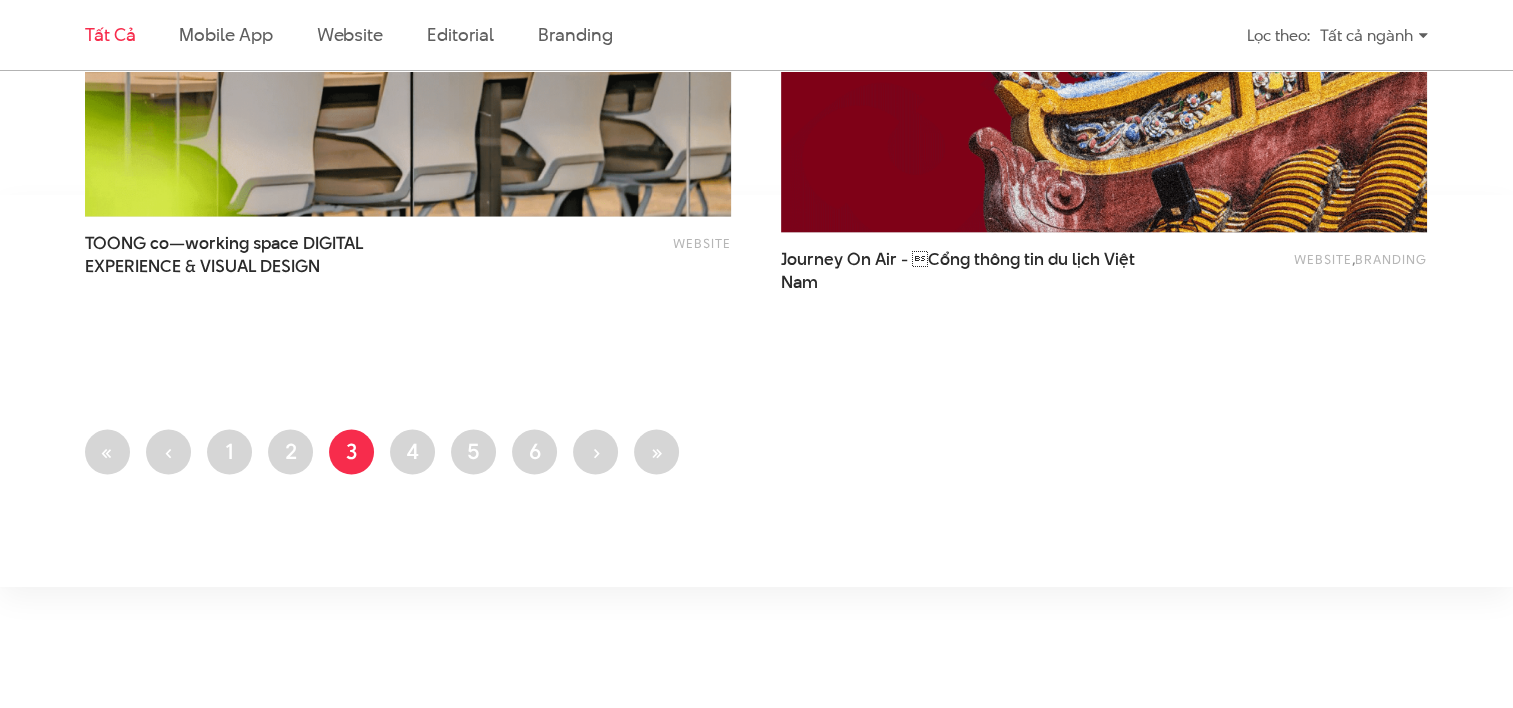 scroll, scrollTop: 3900, scrollLeft: 0, axis: vertical 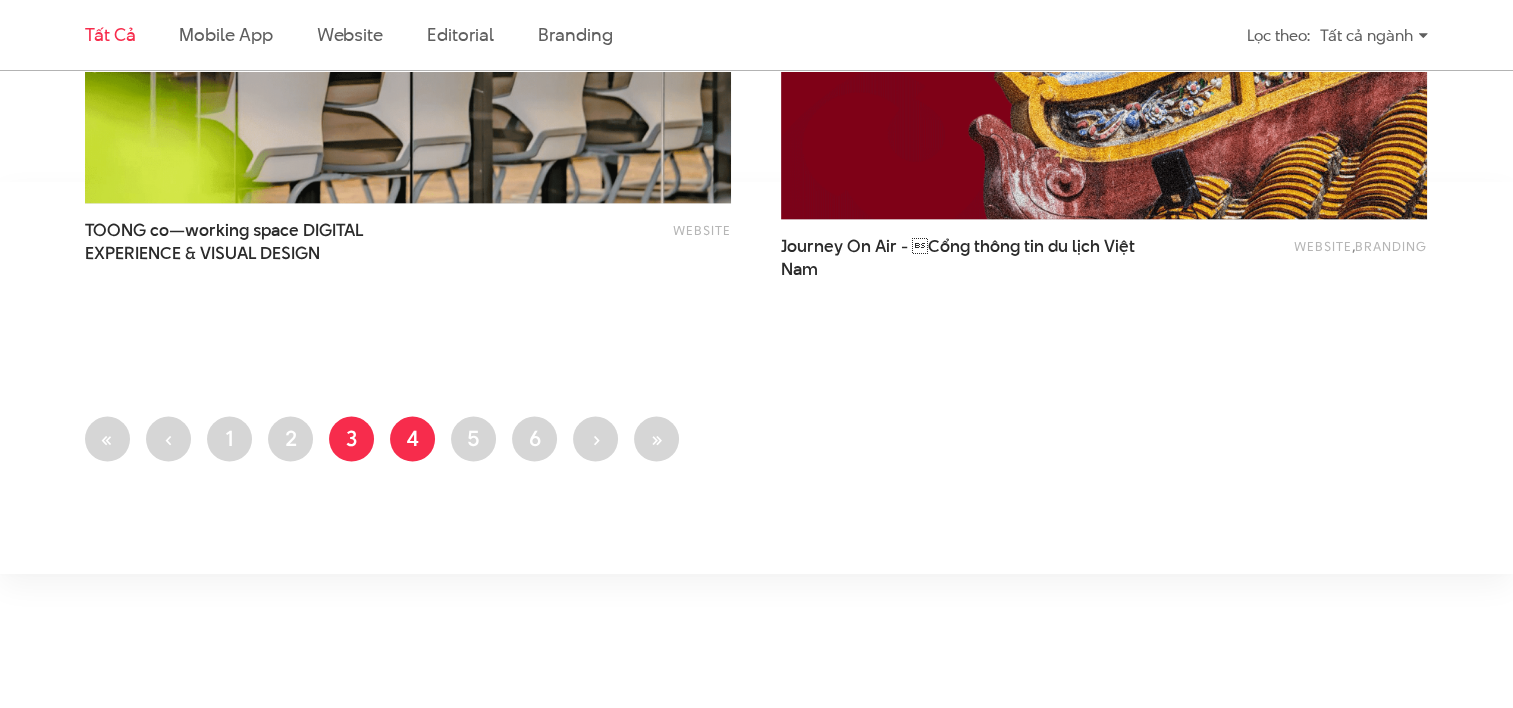 click on "Trang
4" at bounding box center [412, 439] 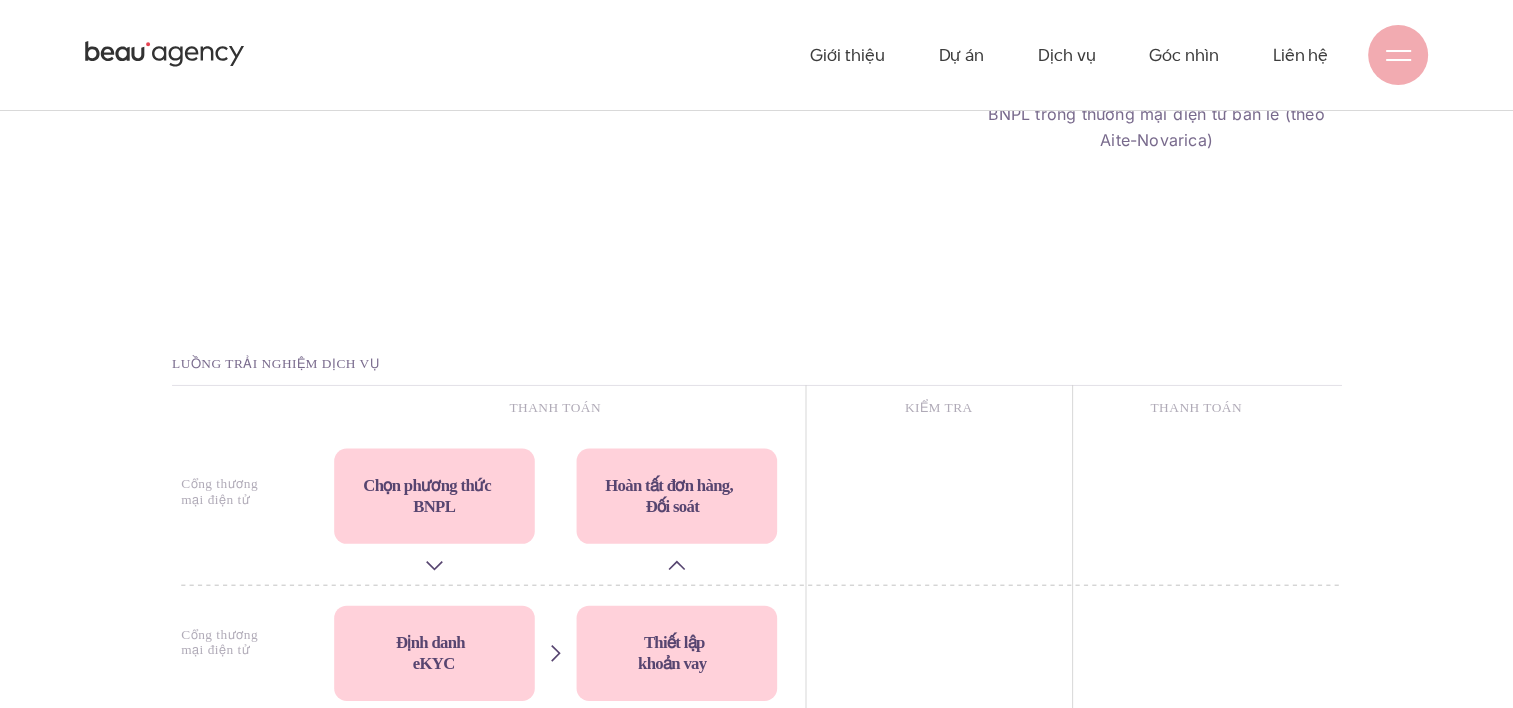 scroll, scrollTop: 7273, scrollLeft: 0, axis: vertical 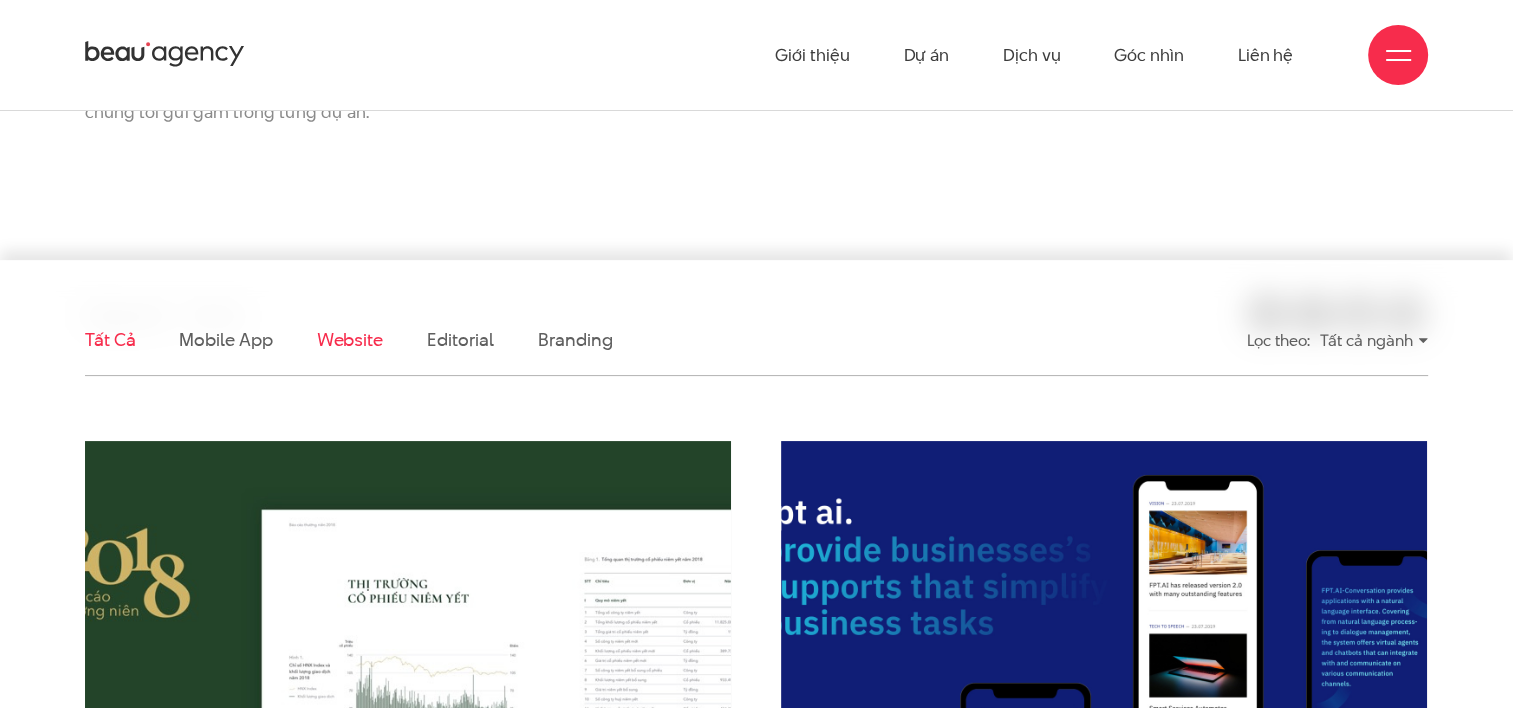click on "Website" at bounding box center [350, 339] 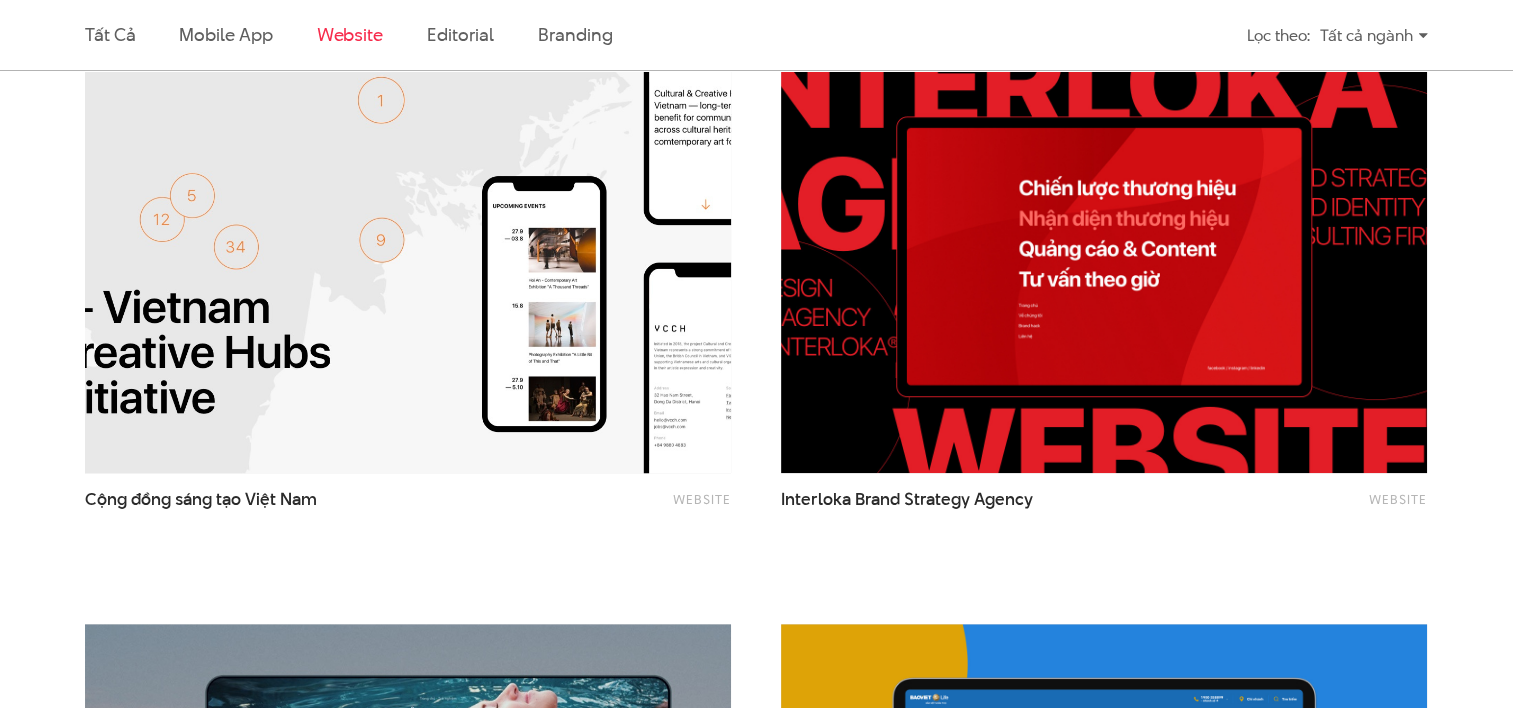 scroll, scrollTop: 1304, scrollLeft: 0, axis: vertical 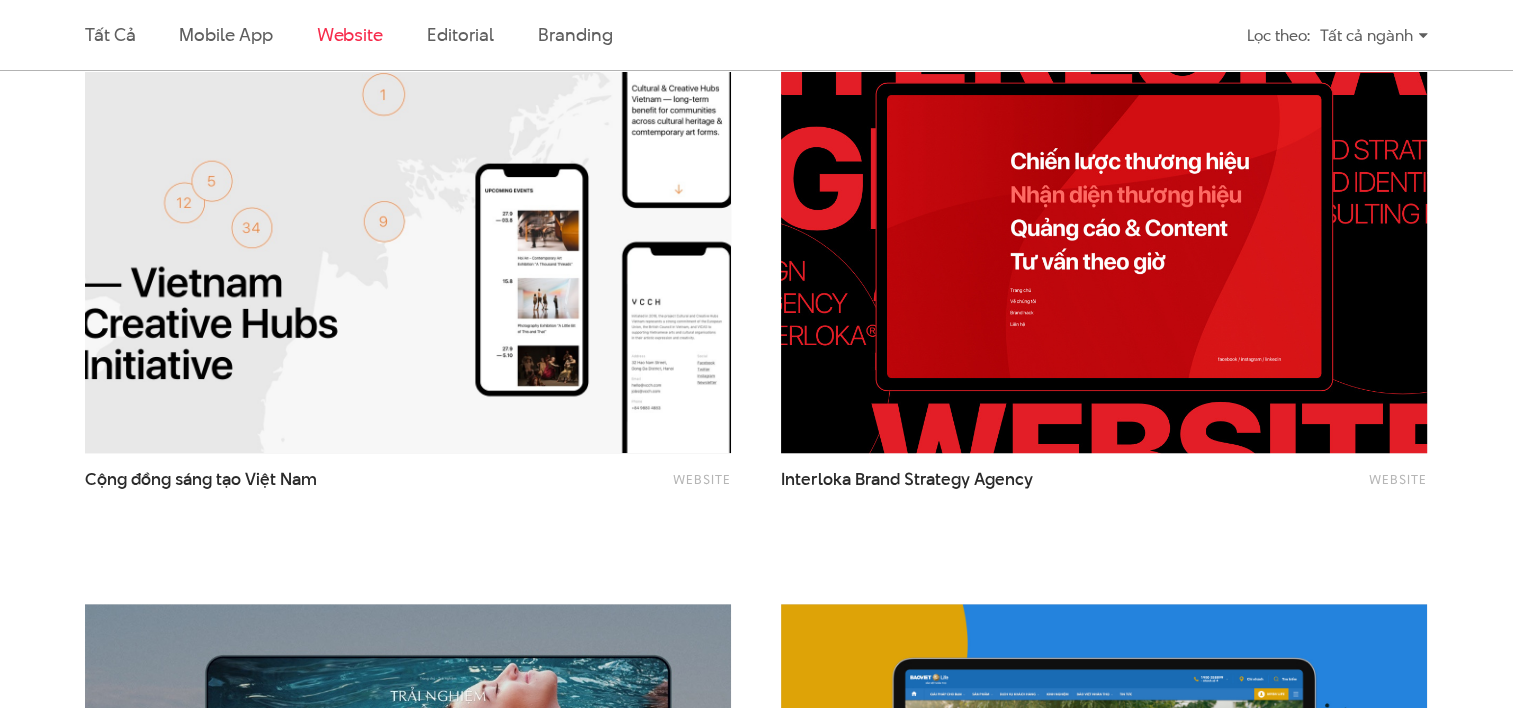 click at bounding box center (1104, 236) 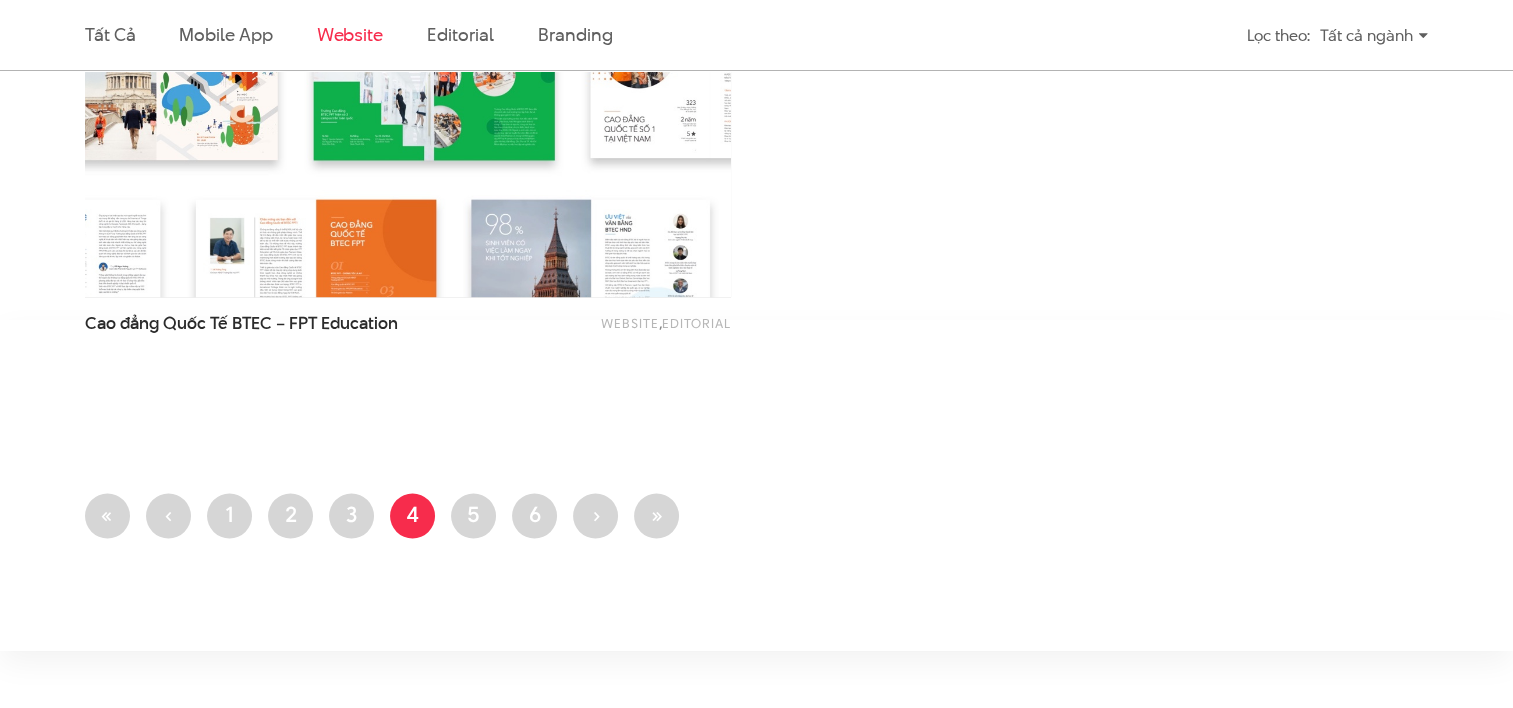 scroll, scrollTop: 3204, scrollLeft: 0, axis: vertical 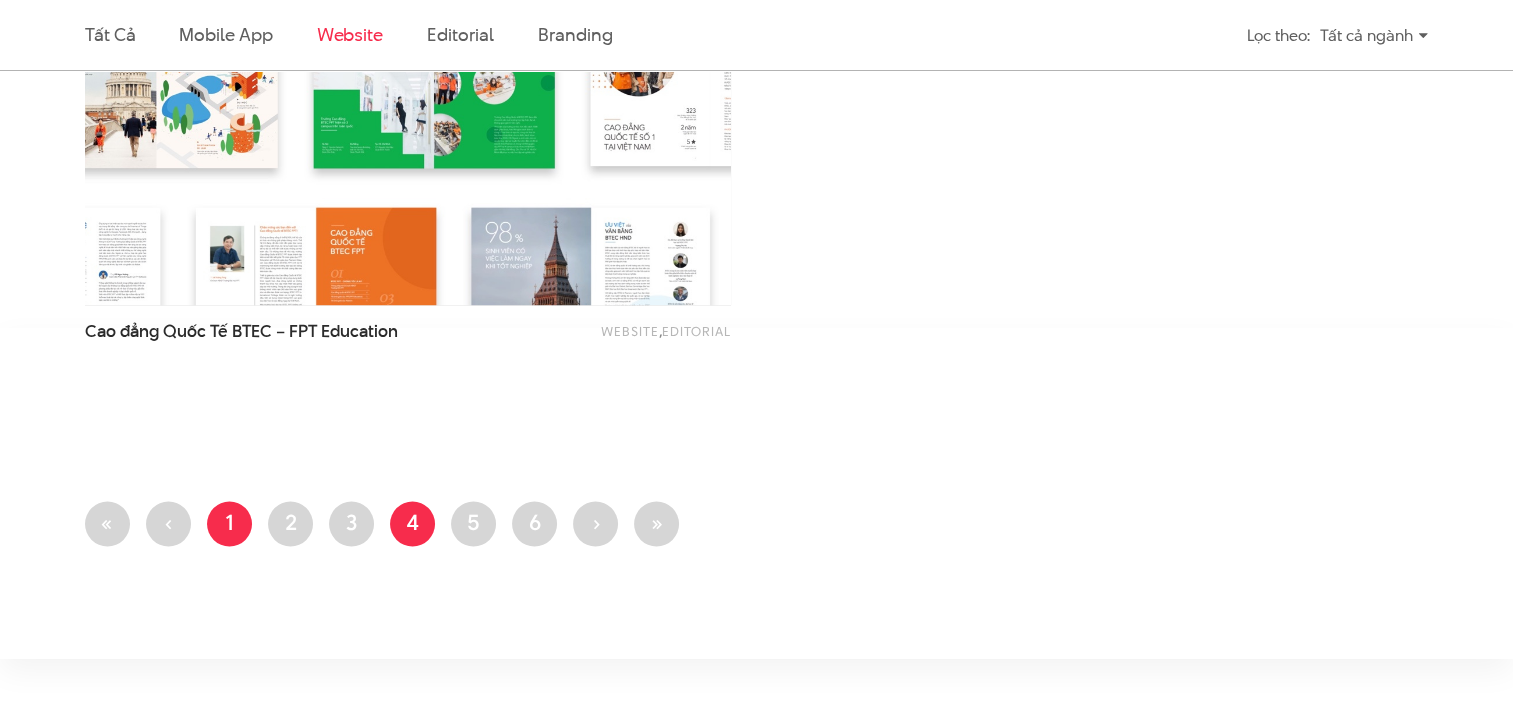 click on "Trang
1" at bounding box center (229, 523) 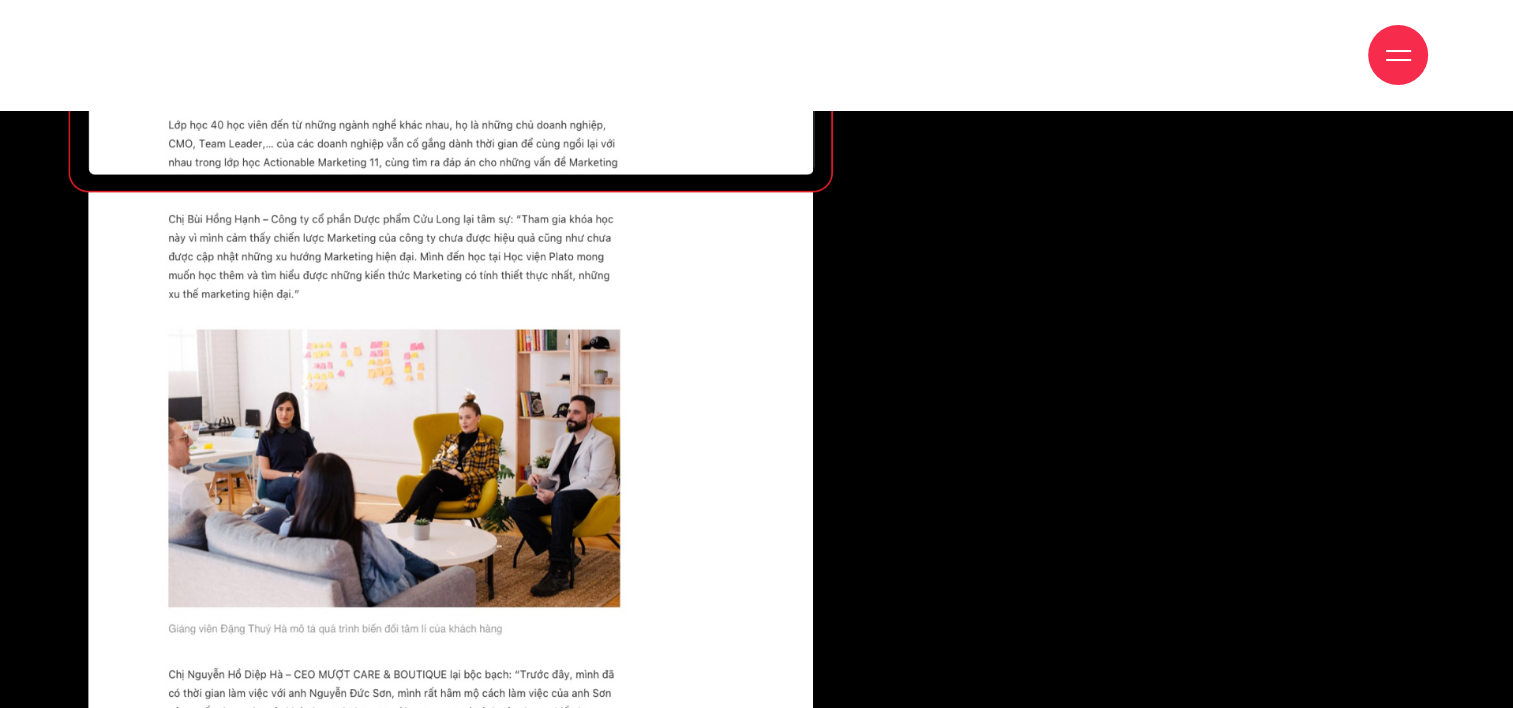 scroll, scrollTop: 12800, scrollLeft: 0, axis: vertical 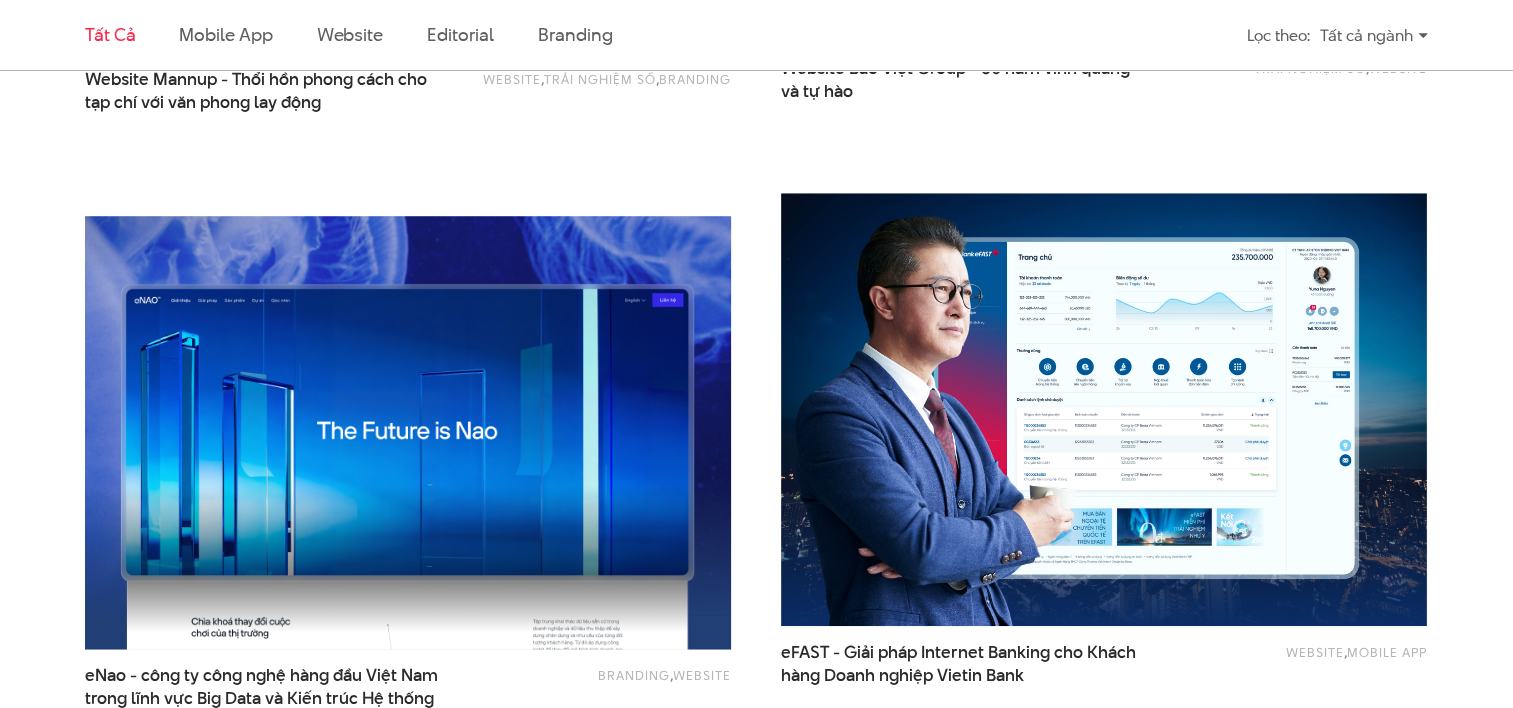 click at bounding box center [408, 432] 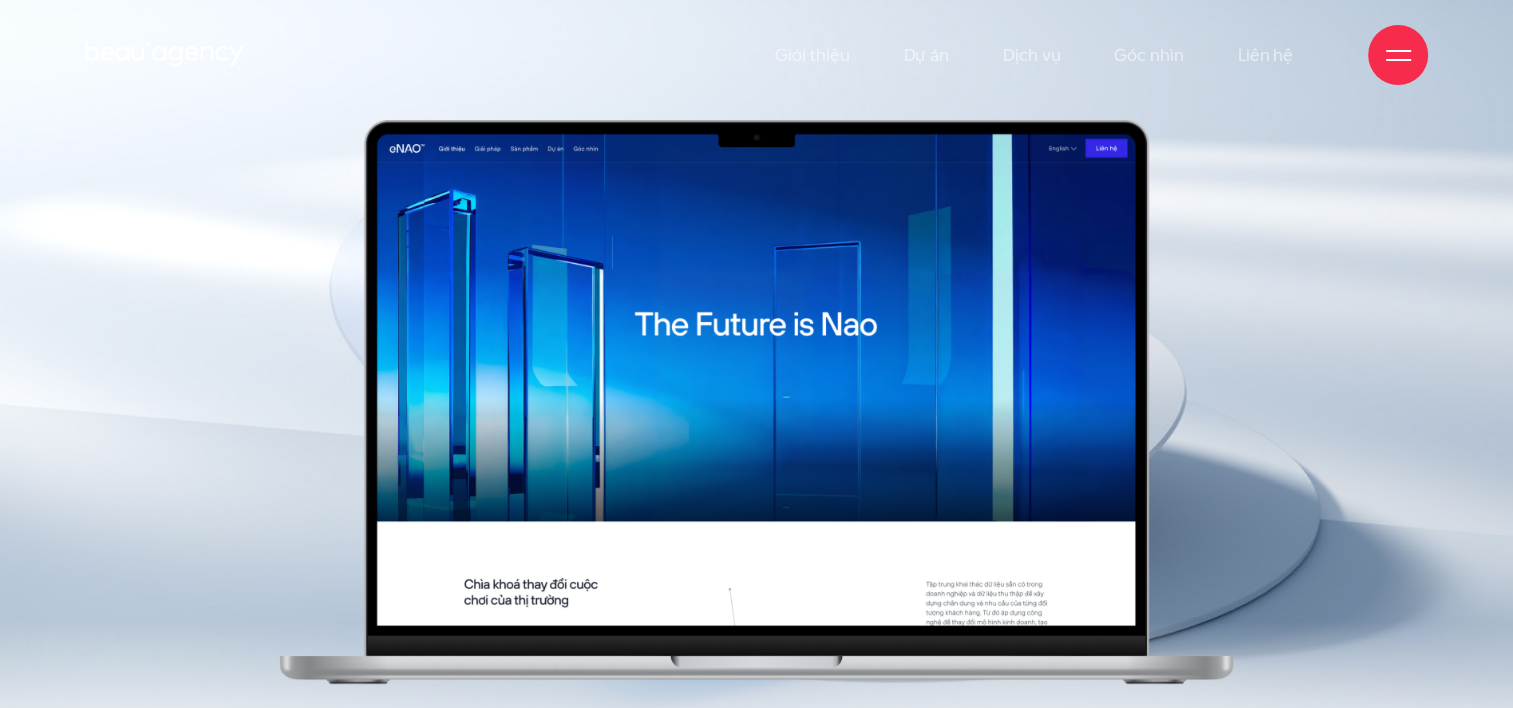 scroll, scrollTop: 0, scrollLeft: 0, axis: both 